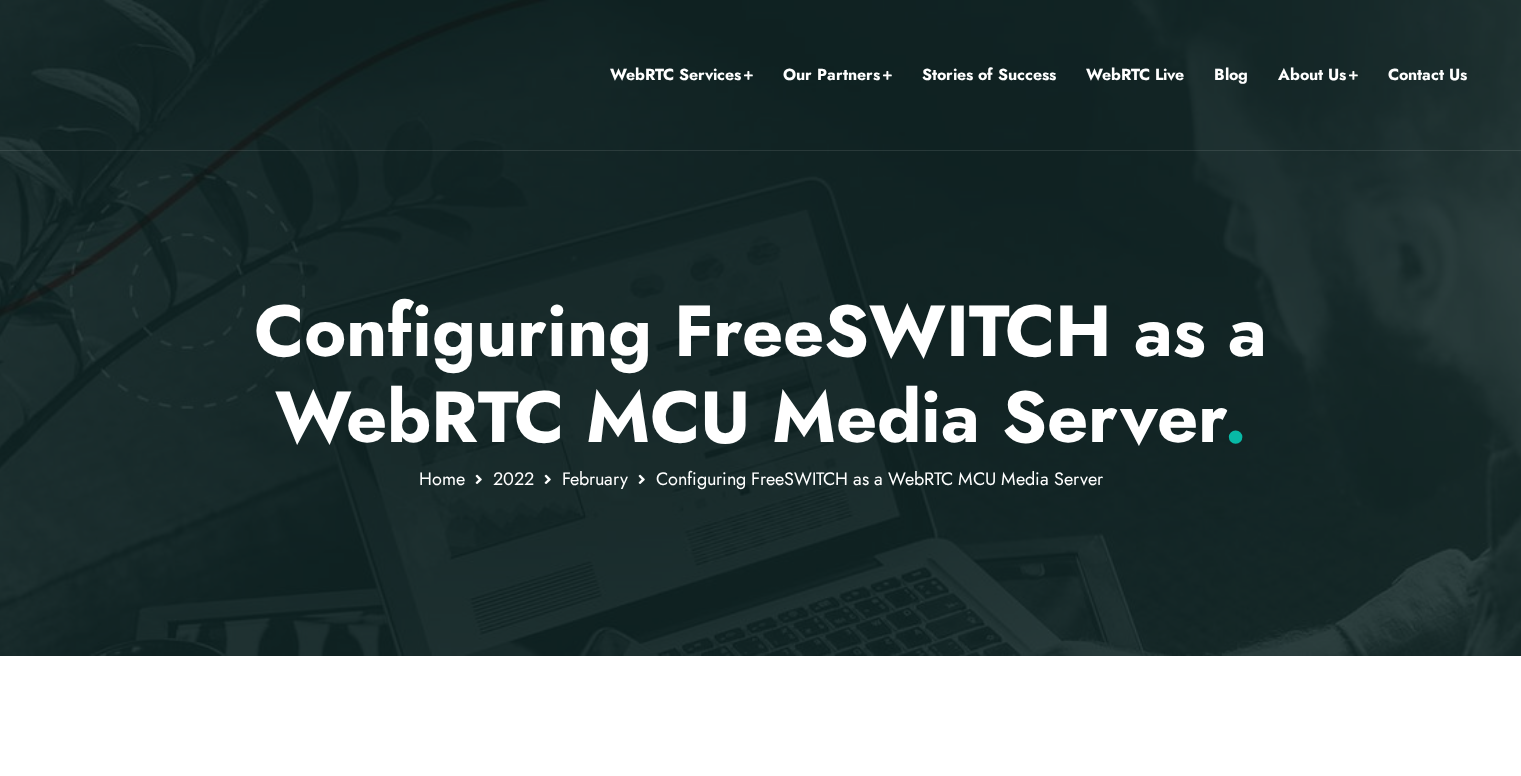scroll, scrollTop: 0, scrollLeft: 0, axis: both 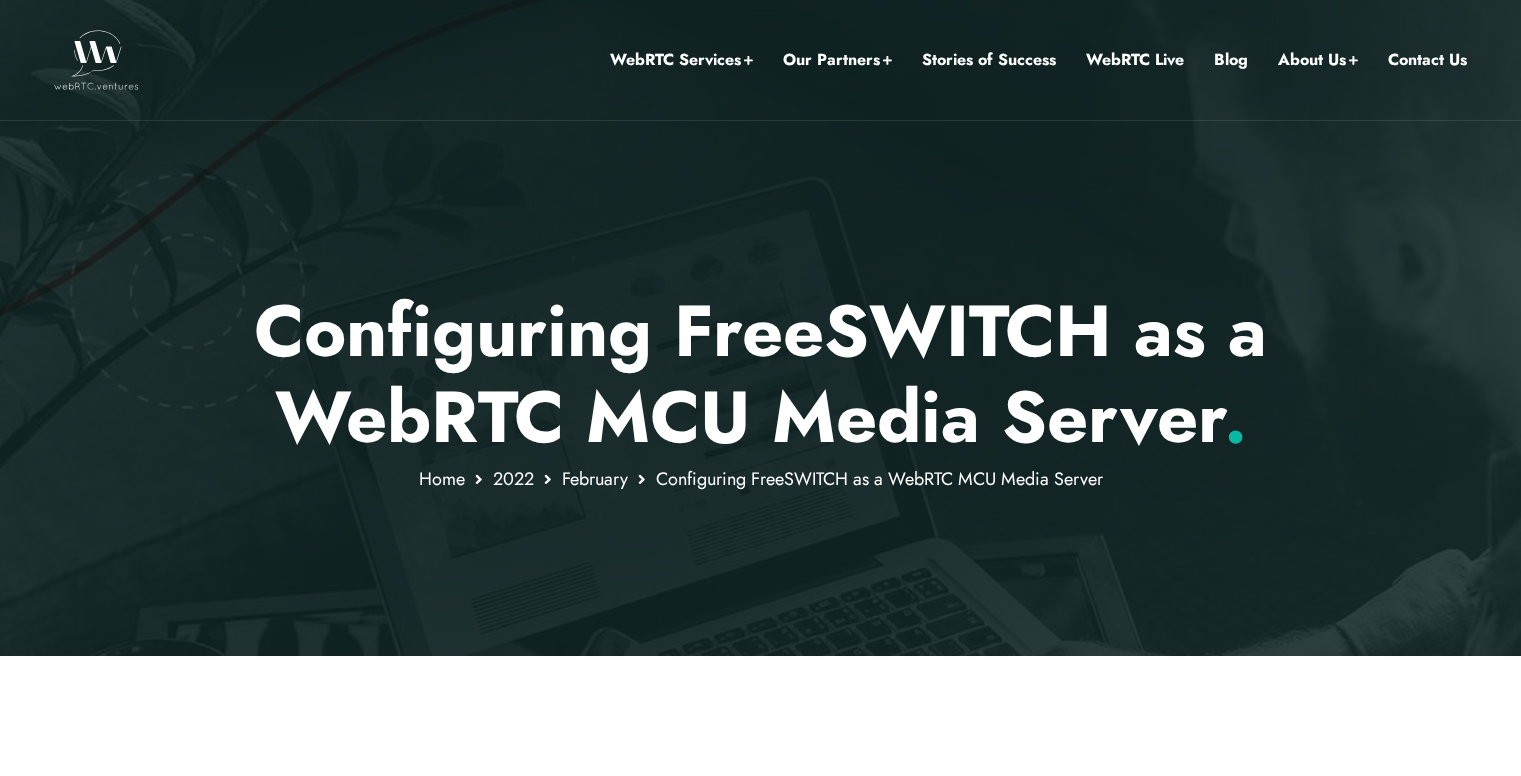 drag, startPoint x: 640, startPoint y: 544, endPoint x: 629, endPoint y: 108, distance: 436.13873 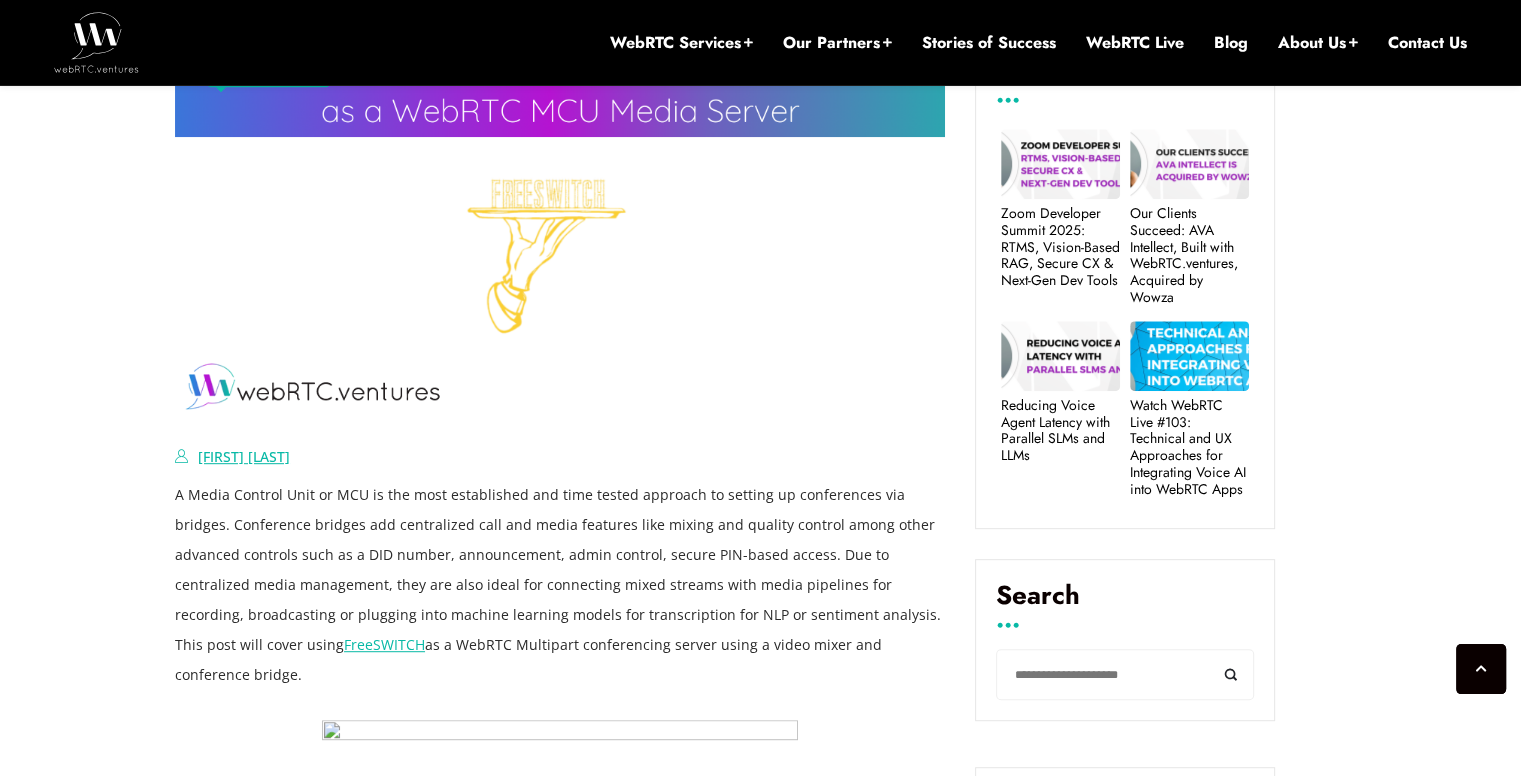 scroll, scrollTop: 900, scrollLeft: 0, axis: vertical 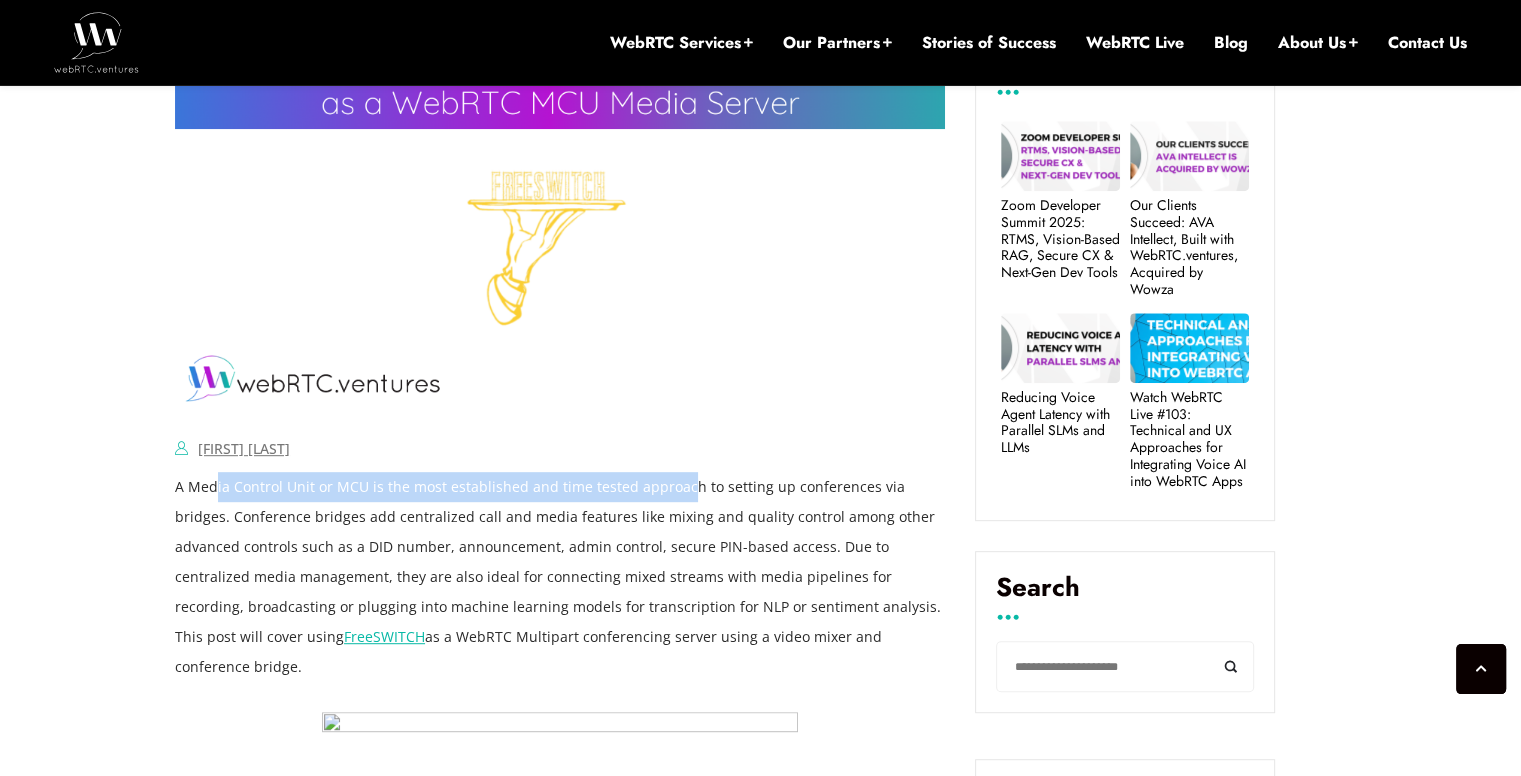 drag, startPoint x: 328, startPoint y: 492, endPoint x: 712, endPoint y: 490, distance: 384.00522 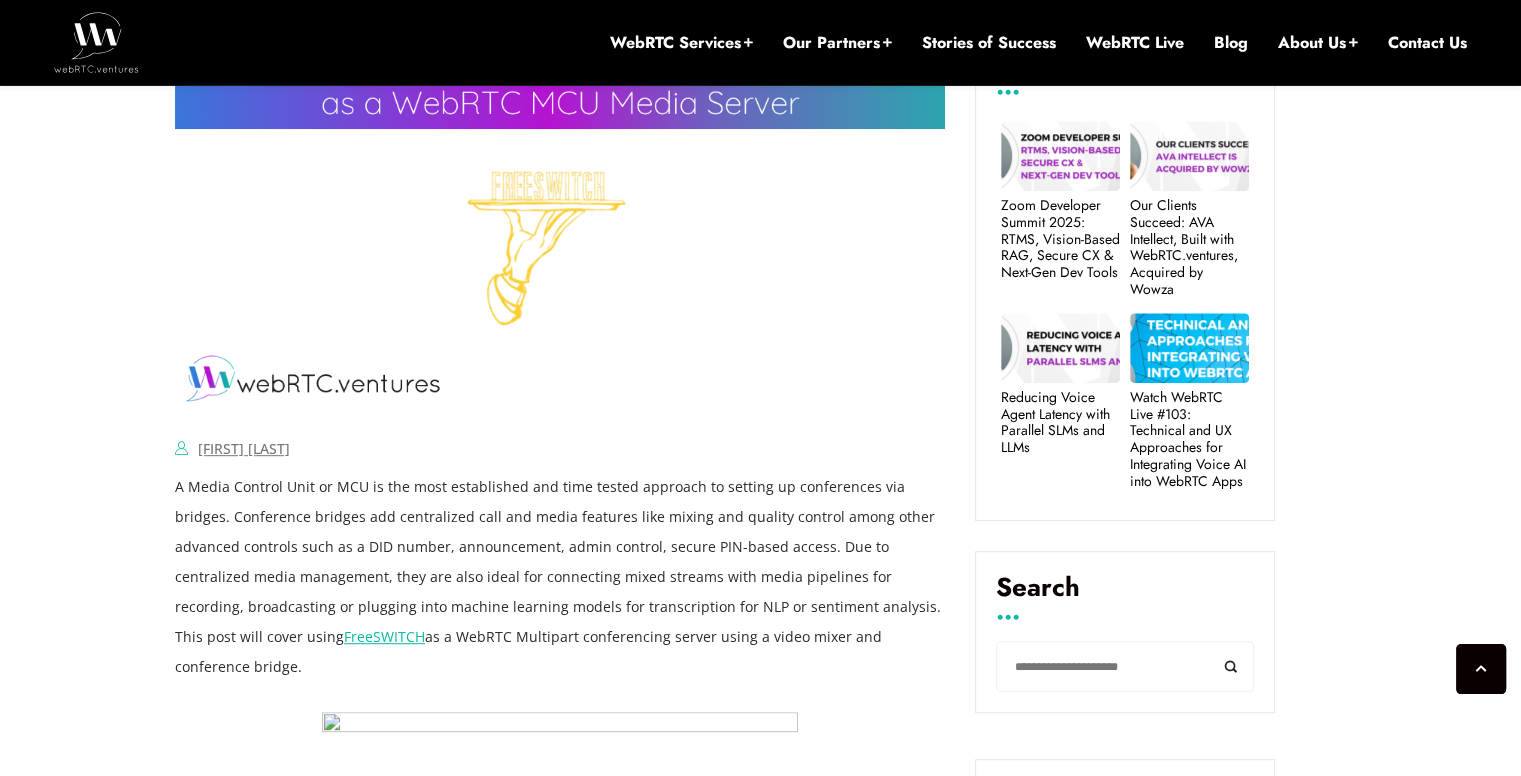 click on "A Media Control Unit or MCU is the most established and time tested approach to setting up conferences via bridges. Conference bridges add centralized call and media features like mixing and quality control among other advanced controls such as a DID number, announcement, admin control, secure PIN-based access. Due to centralized media management, they are also ideal for connecting mixed streams with media pipelines for recording, broadcasting or plugging into machine learning models for transcription for NLP or sentiment analysis. This post will cover using  FreeSWITCH  as a WebRTC Multipart conferencing server using a video mixer and conference bridge." at bounding box center (560, 577) 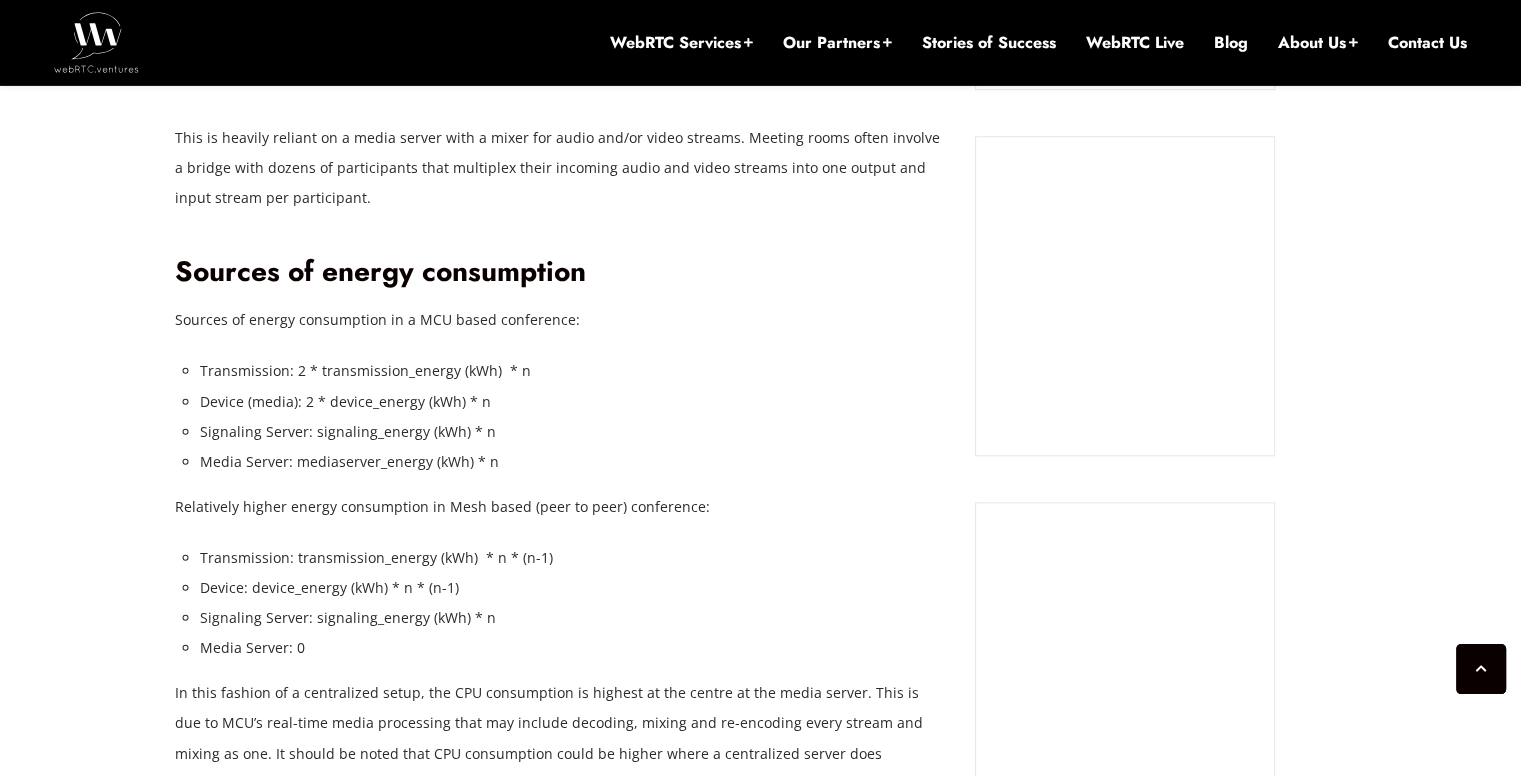 scroll, scrollTop: 1900, scrollLeft: 0, axis: vertical 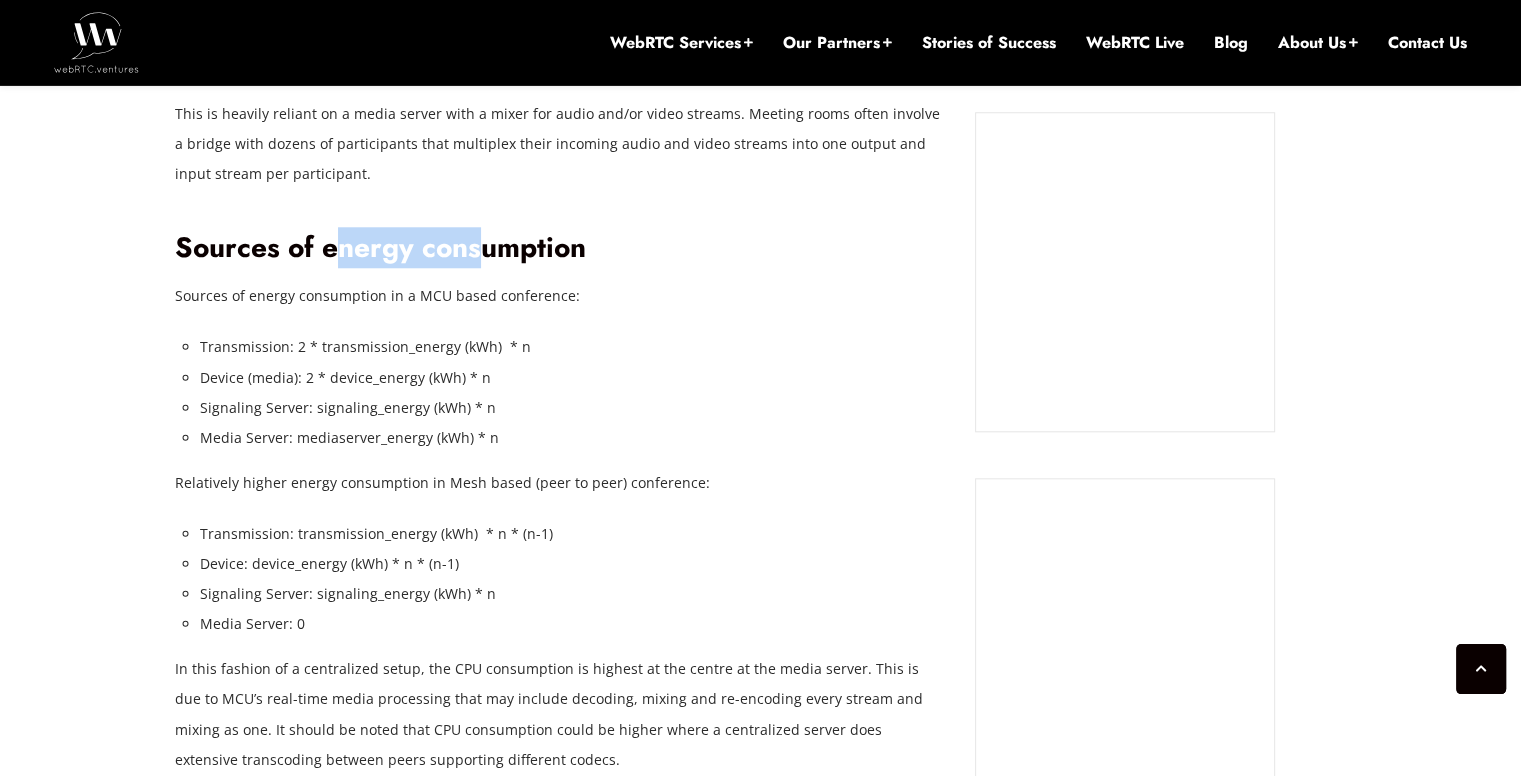 drag, startPoint x: 419, startPoint y: 211, endPoint x: 549, endPoint y: 207, distance: 130.06152 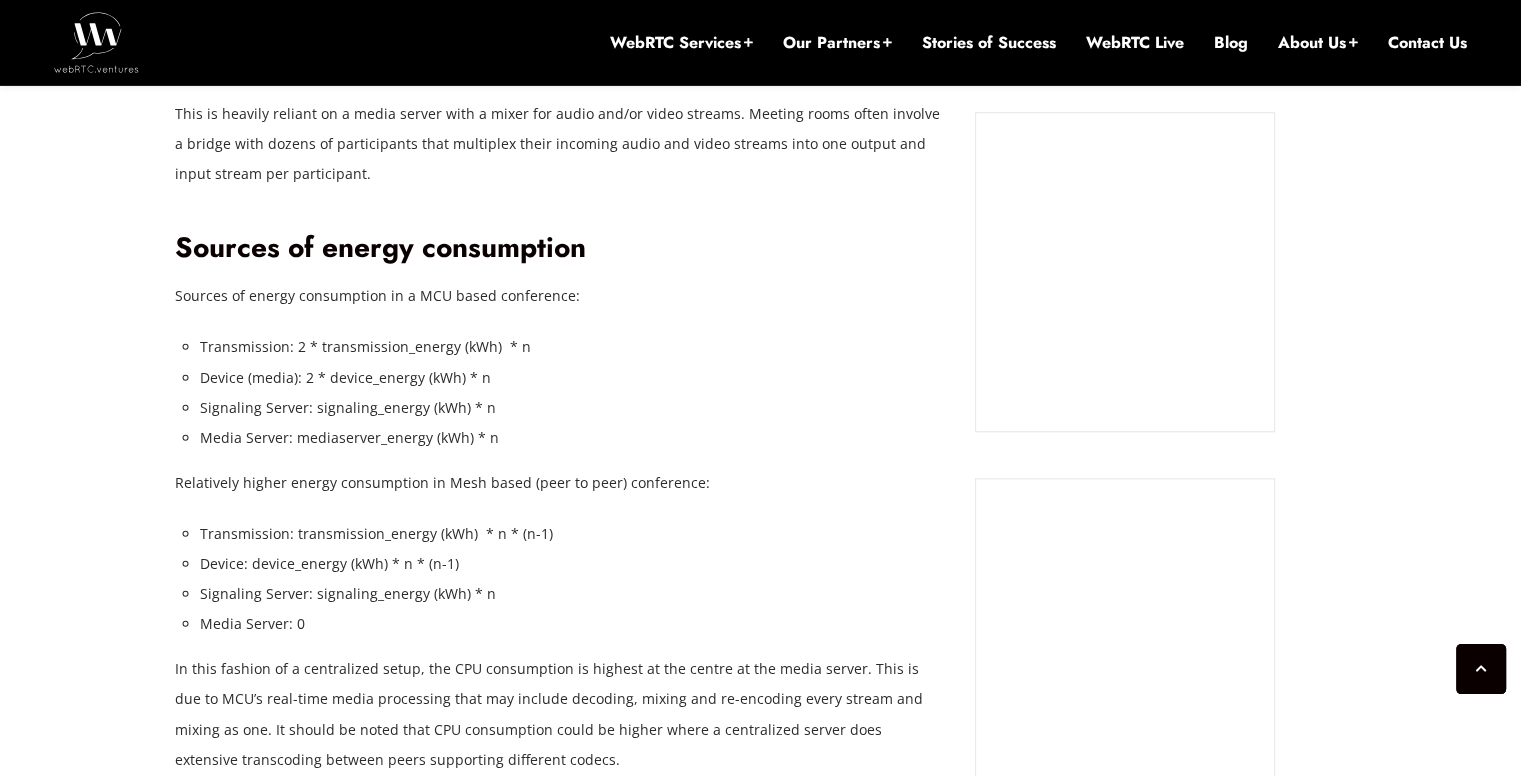 click on "Sources of energy consumption" at bounding box center [560, 248] 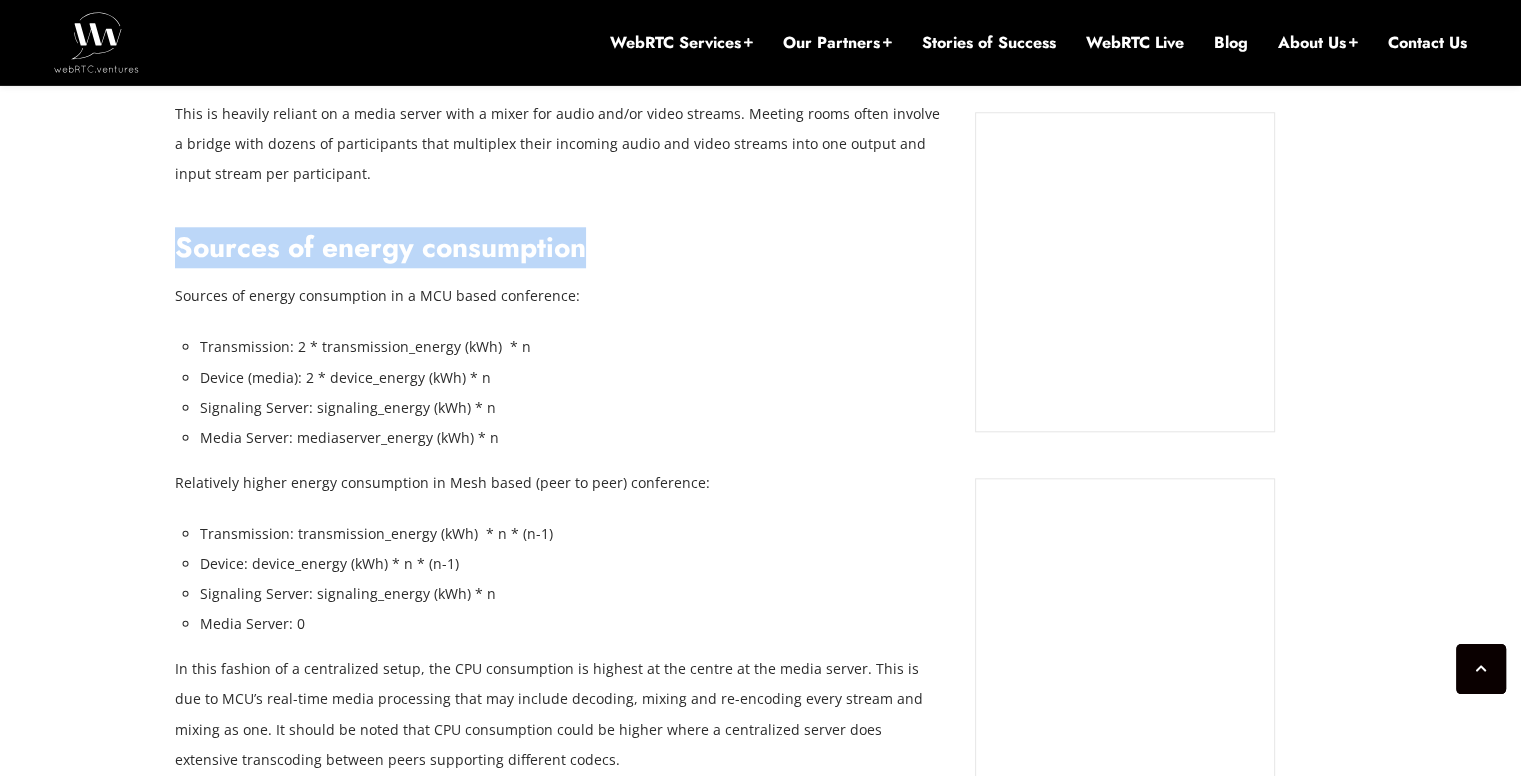drag, startPoint x: 608, startPoint y: 211, endPoint x: 174, endPoint y: 213, distance: 434.0046 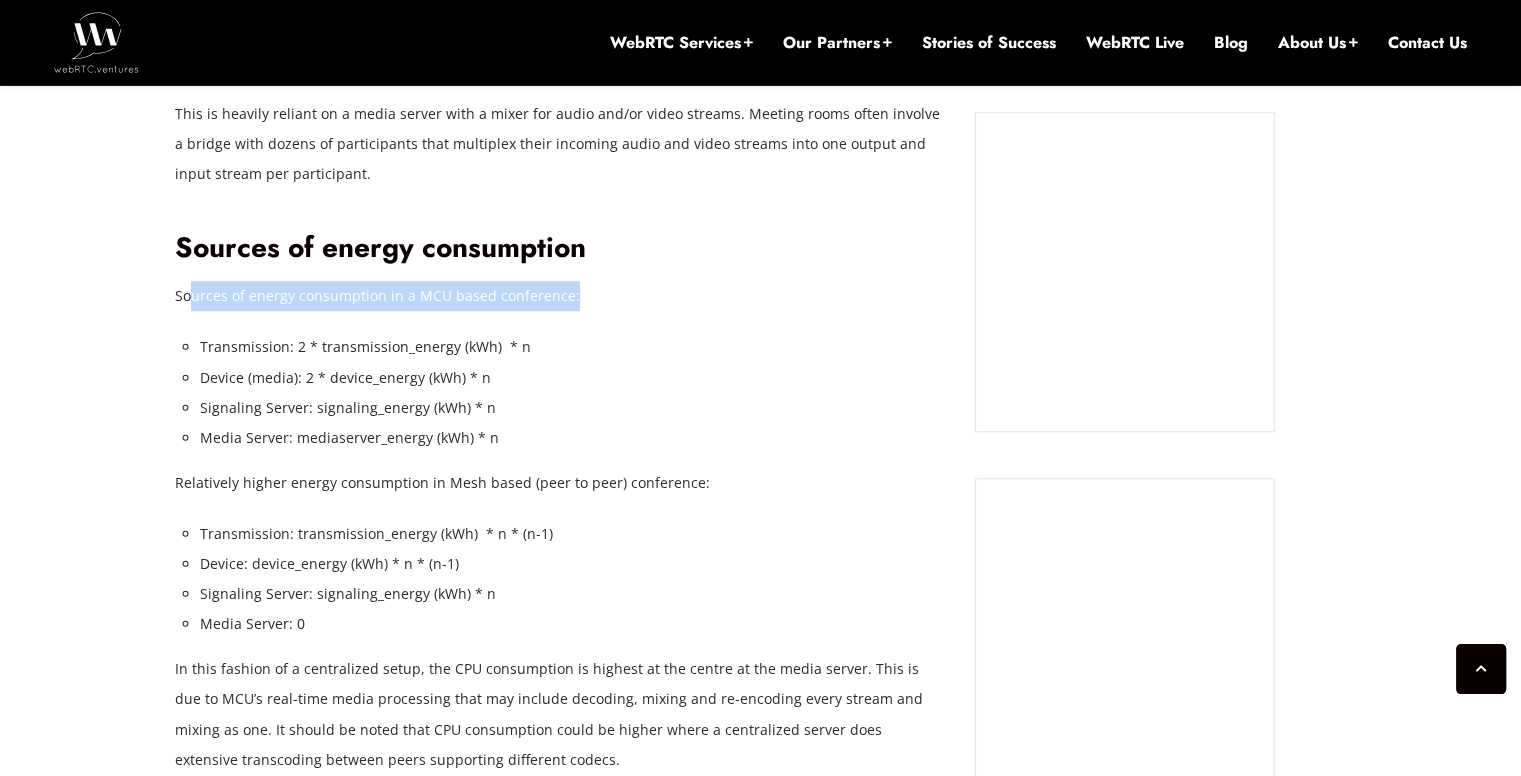 drag, startPoint x: 188, startPoint y: 267, endPoint x: 581, endPoint y: 272, distance: 393.0318 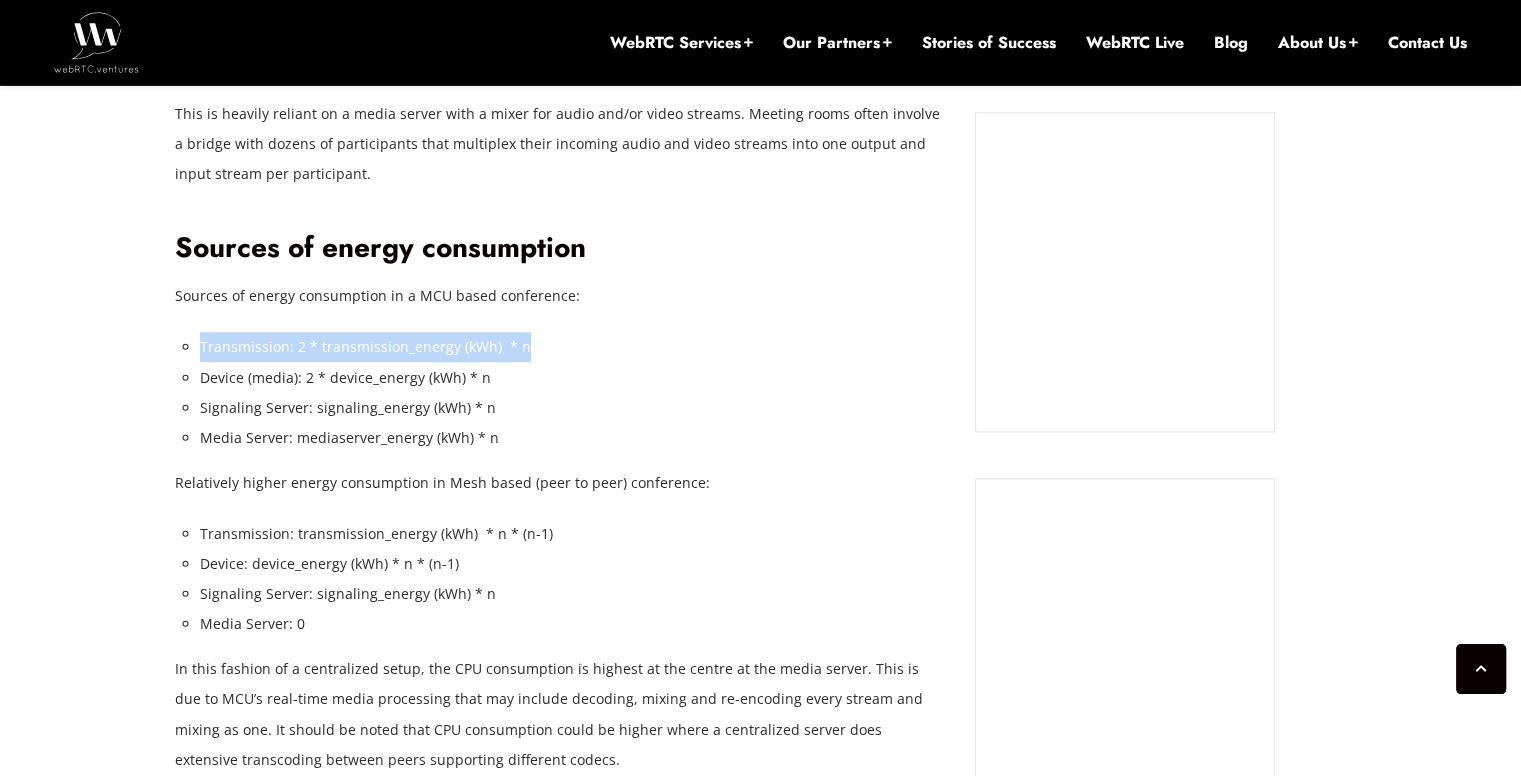 drag, startPoint x: 197, startPoint y: 317, endPoint x: 519, endPoint y: 316, distance: 322.00156 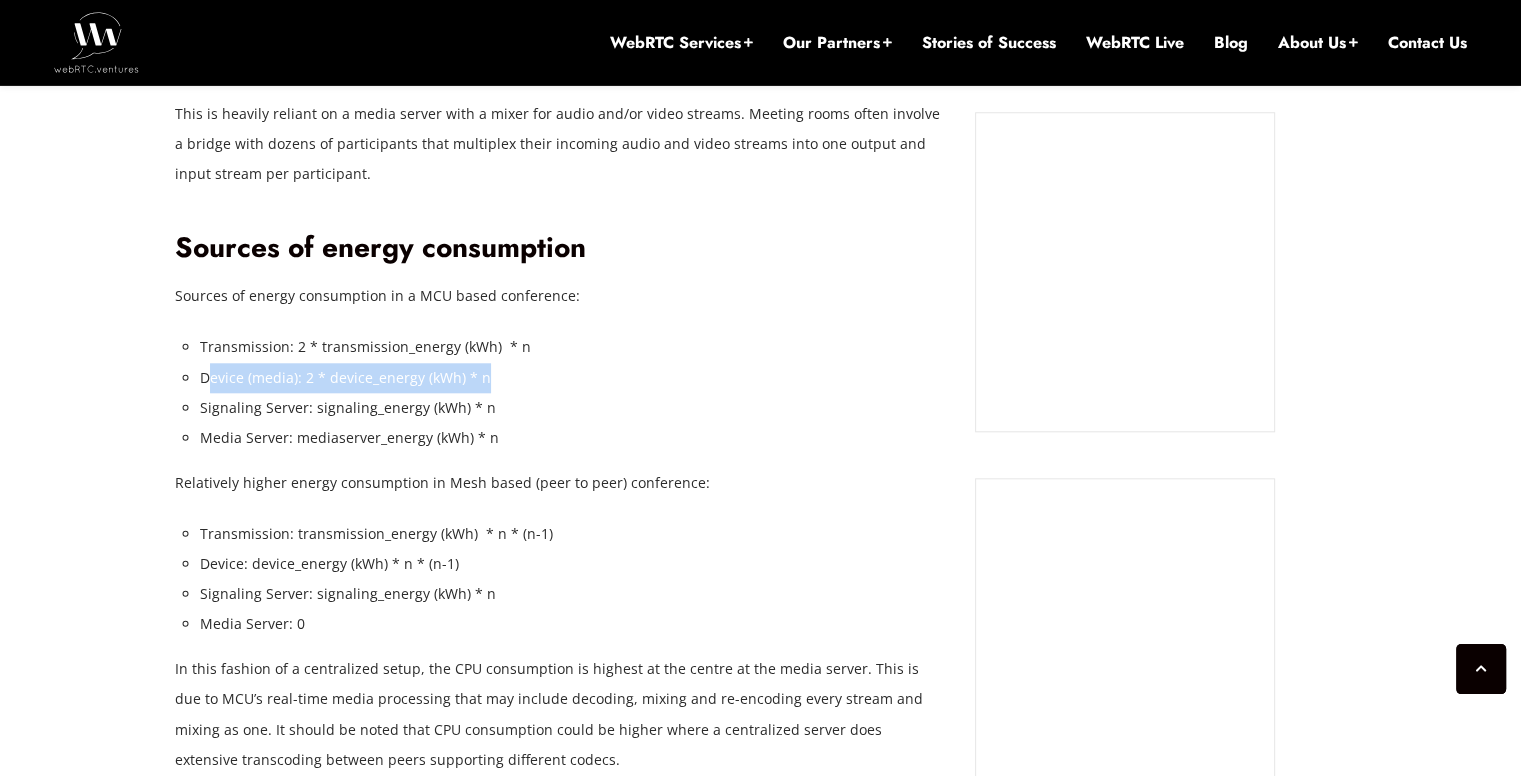 drag, startPoint x: 209, startPoint y: 346, endPoint x: 562, endPoint y: 353, distance: 353.0694 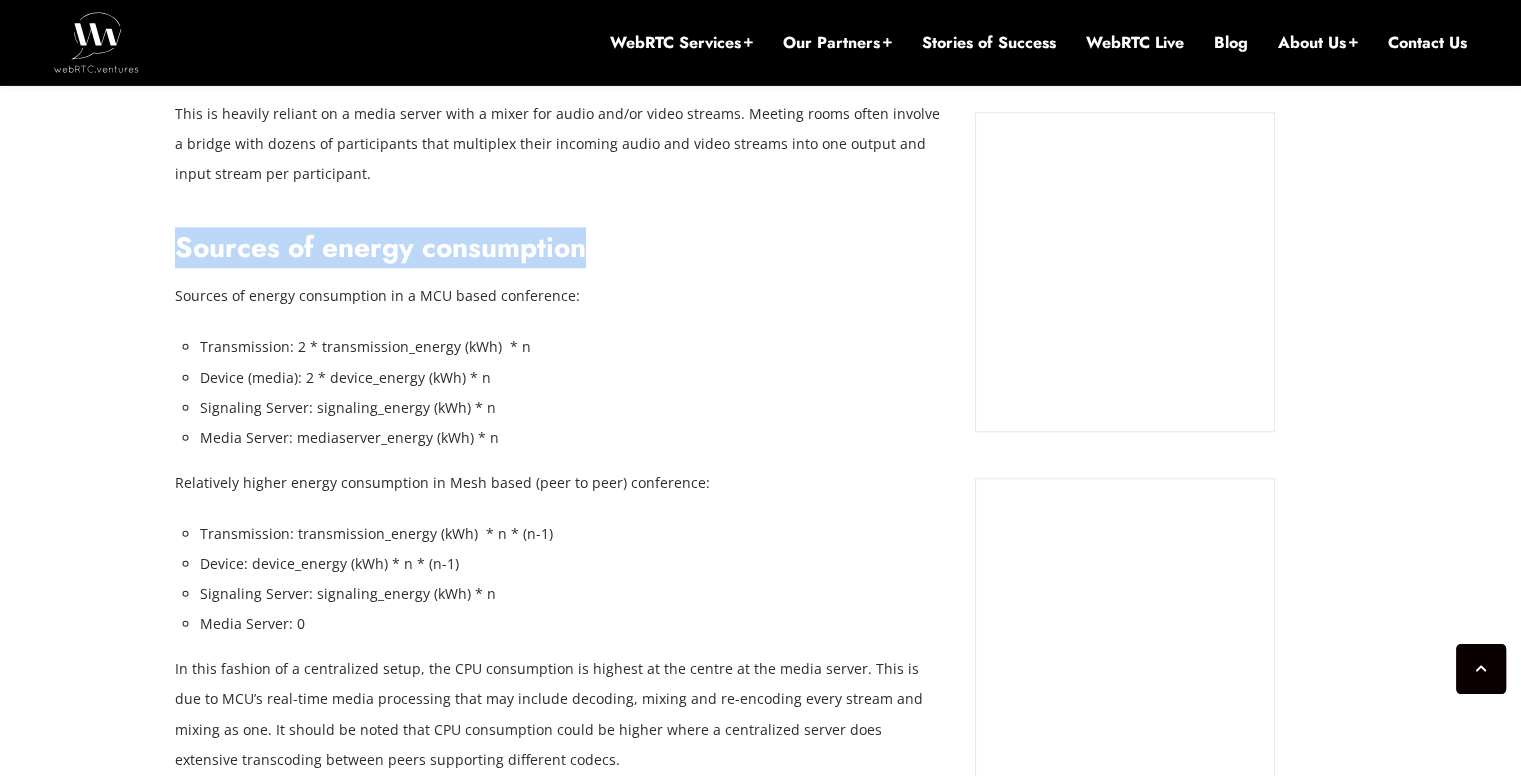 drag, startPoint x: 183, startPoint y: 218, endPoint x: 593, endPoint y: 209, distance: 410.09875 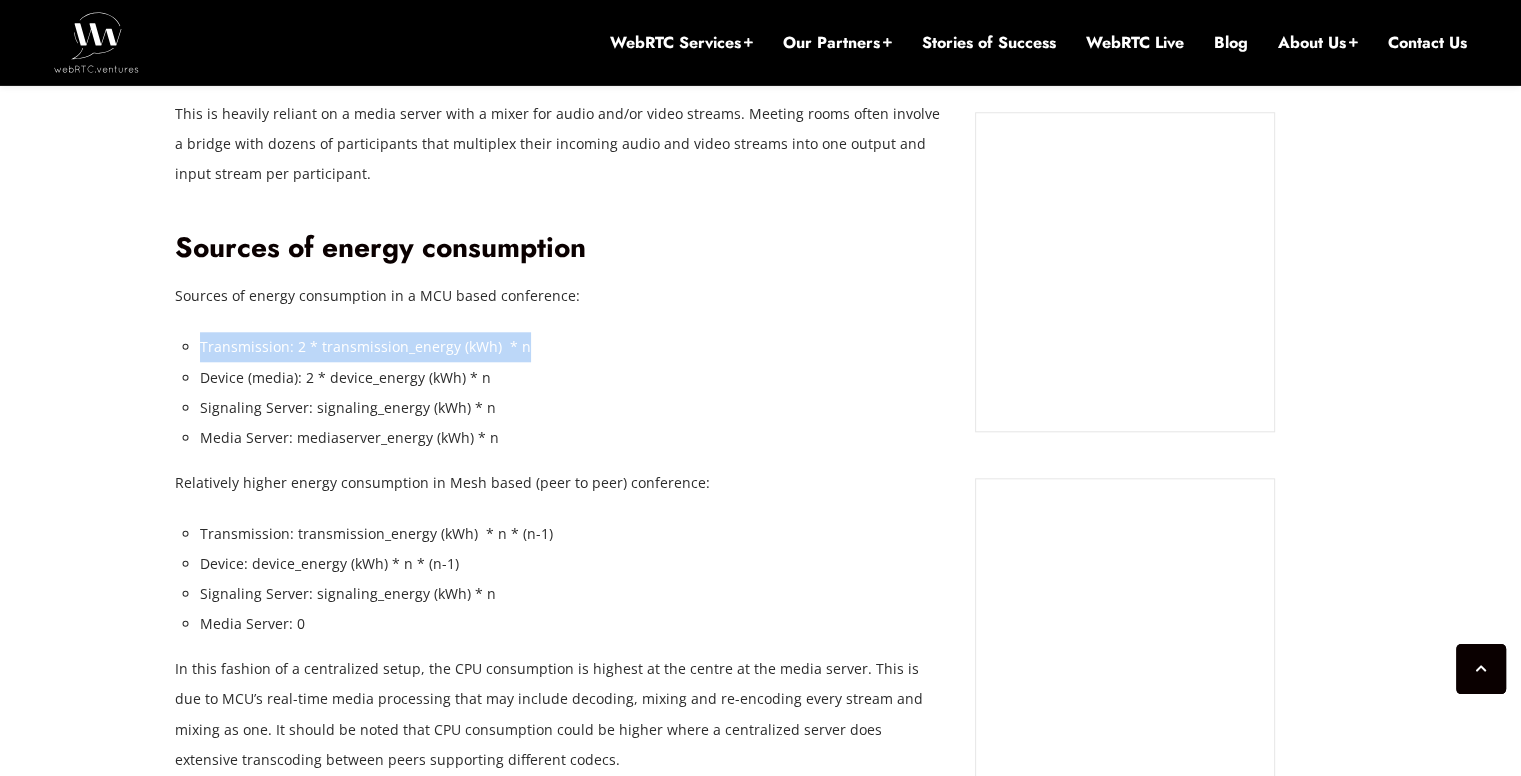 drag, startPoint x: 206, startPoint y: 317, endPoint x: 552, endPoint y: 317, distance: 346 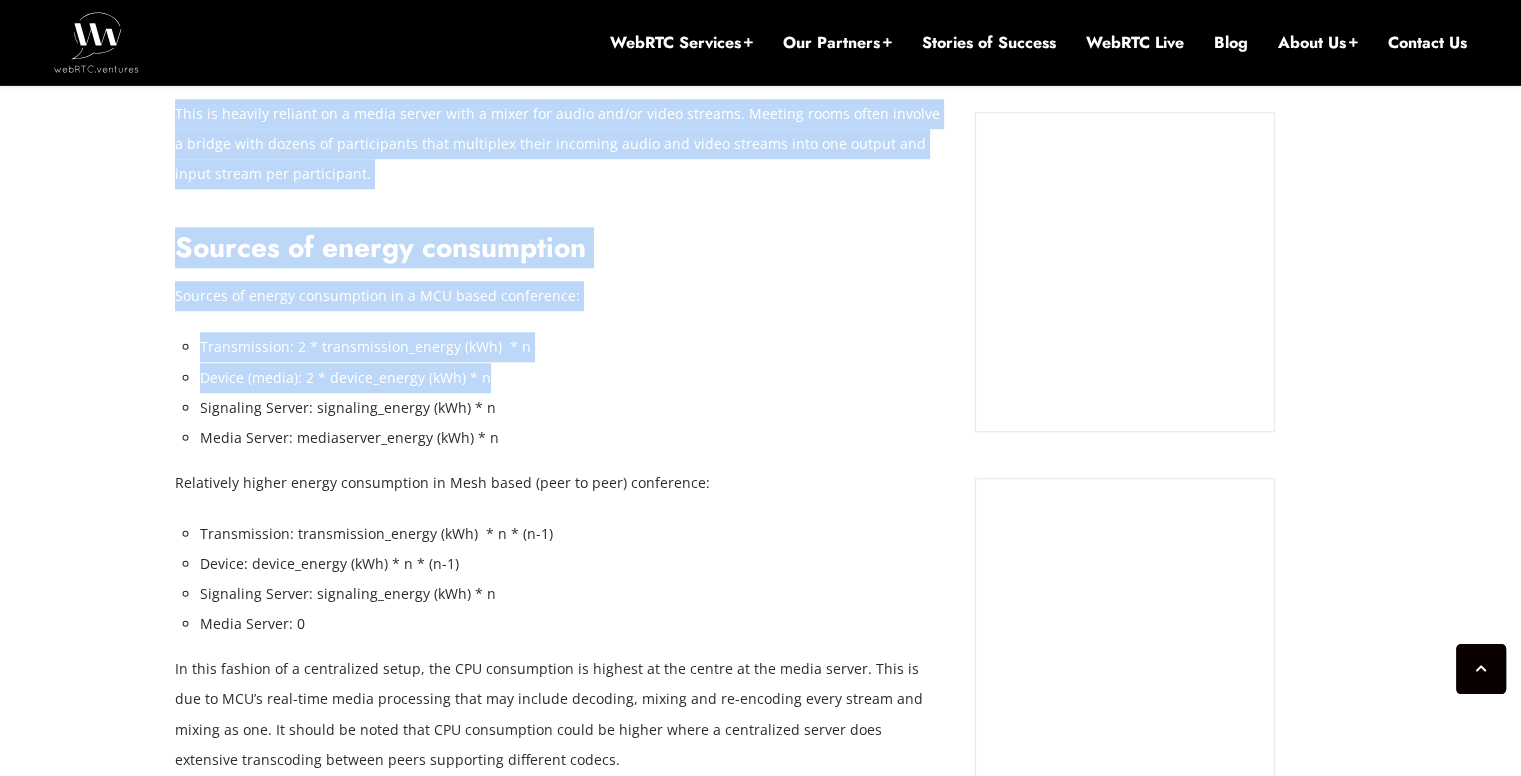 drag, startPoint x: 172, startPoint y: 337, endPoint x: 640, endPoint y: 341, distance: 468.0171 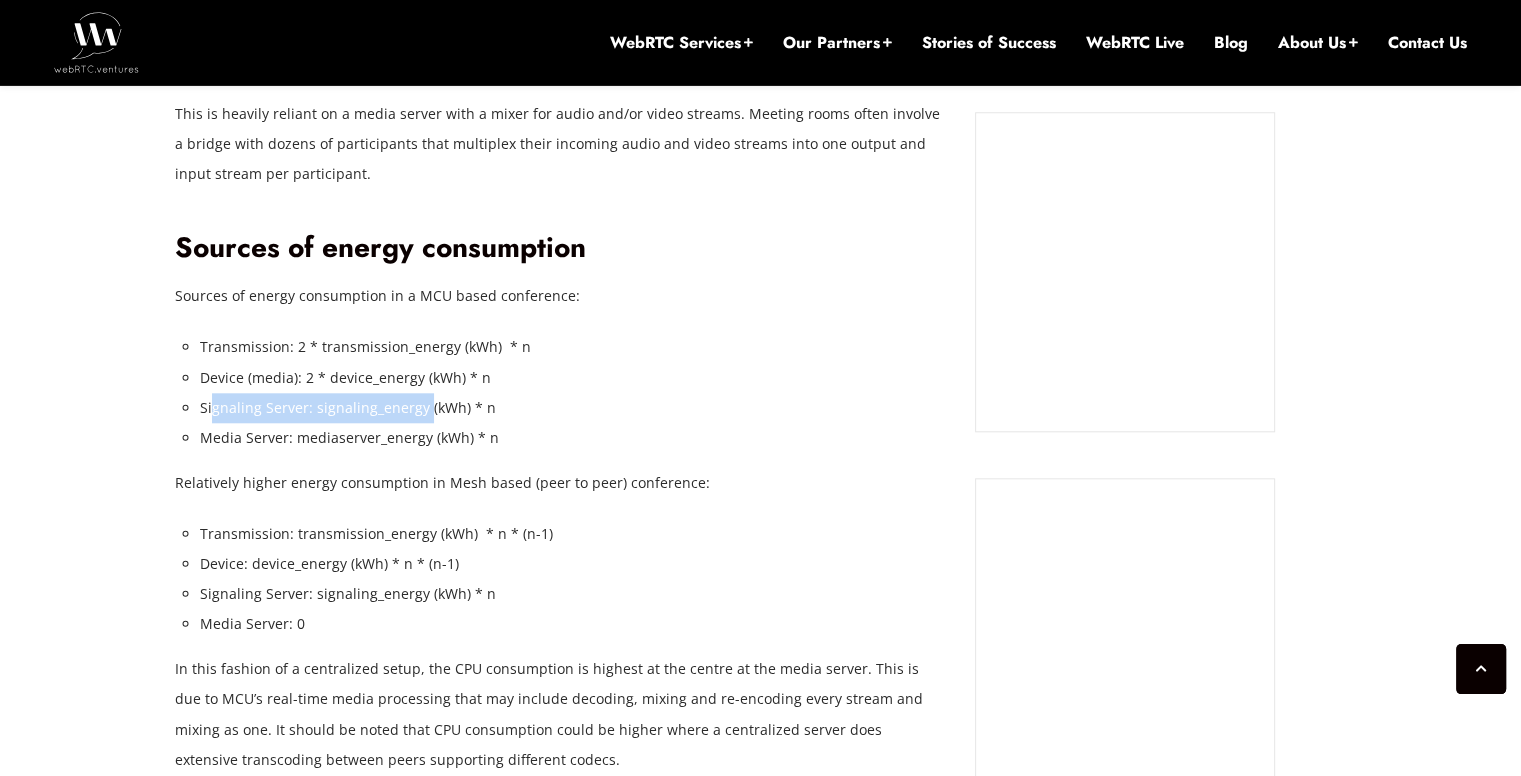 drag, startPoint x: 216, startPoint y: 369, endPoint x: 442, endPoint y: 372, distance: 226.01991 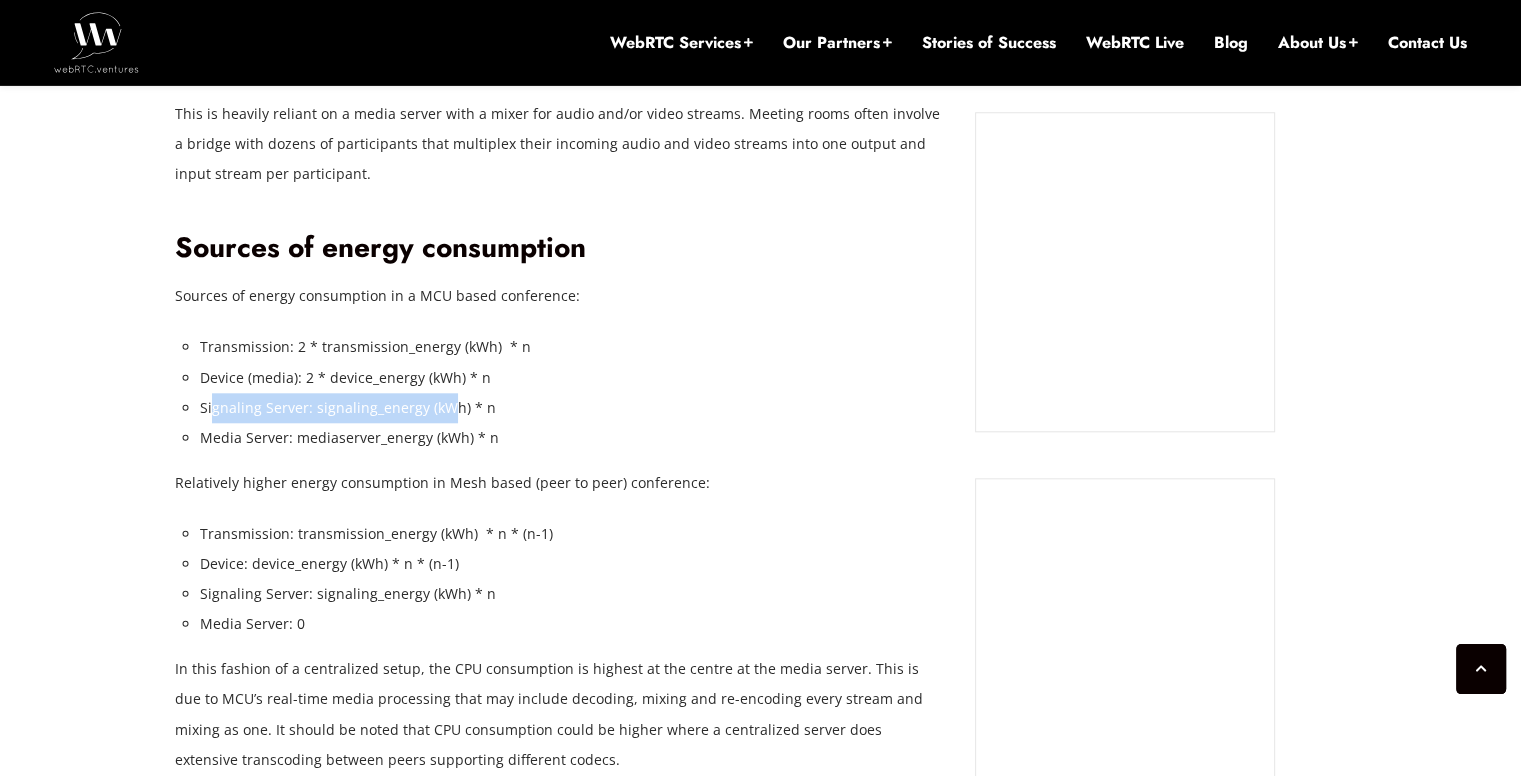 click on "Signaling Server: signaling_energy (kWh) * n" at bounding box center (572, 408) 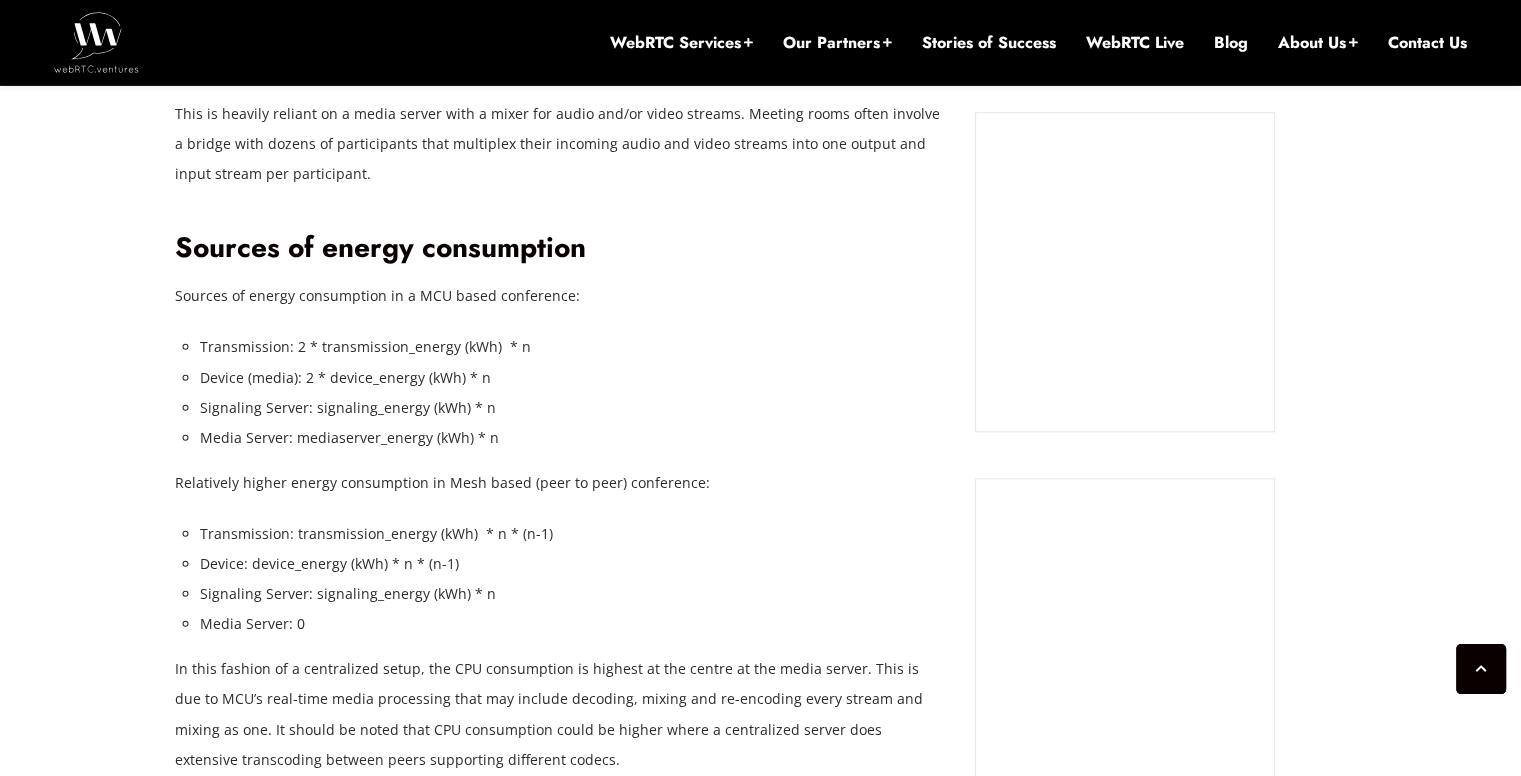 click on "Media Server: mediaserver_energy (kWh) * n" at bounding box center [572, 438] 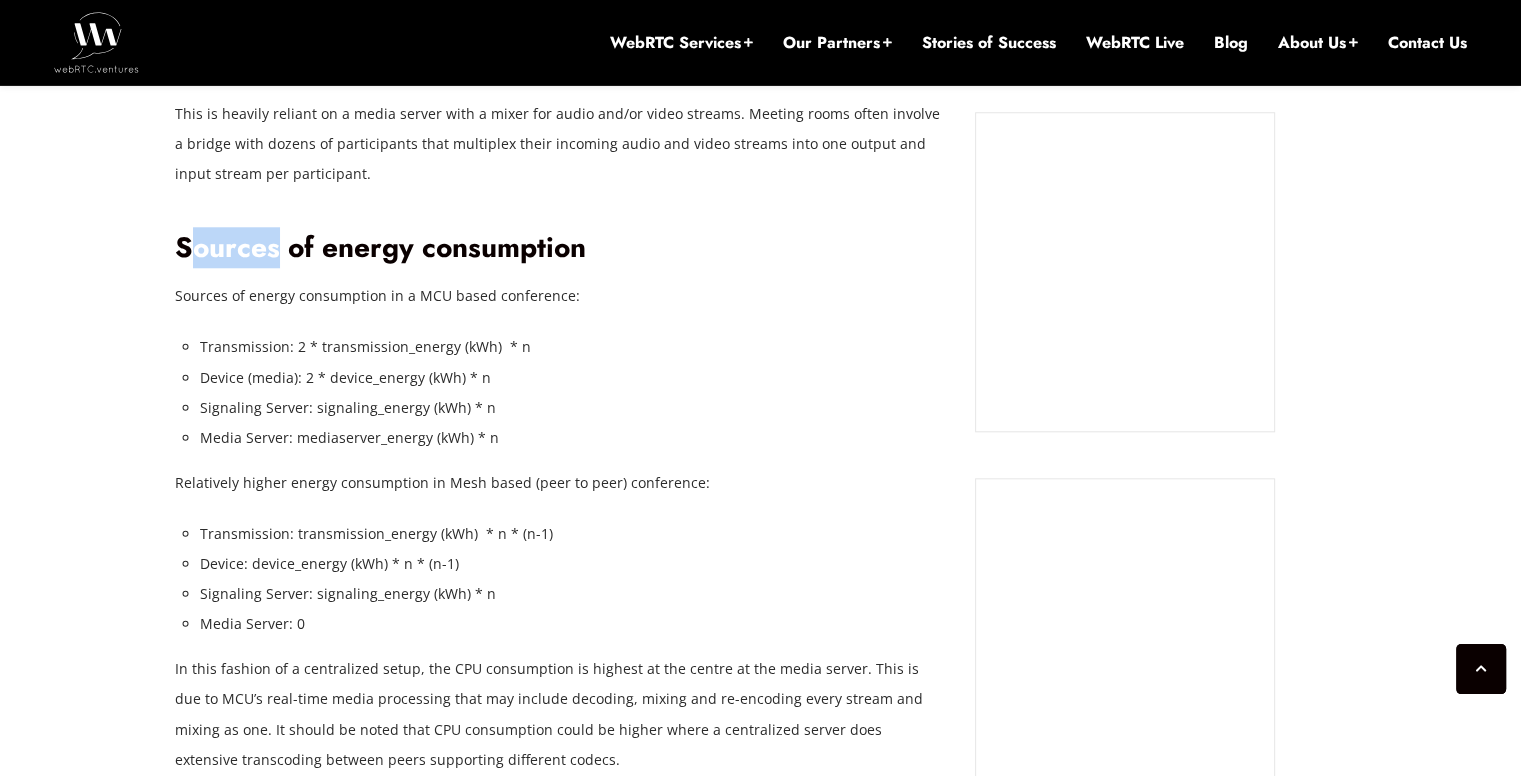 drag, startPoint x: 190, startPoint y: 214, endPoint x: 782, endPoint y: 261, distance: 593.8628 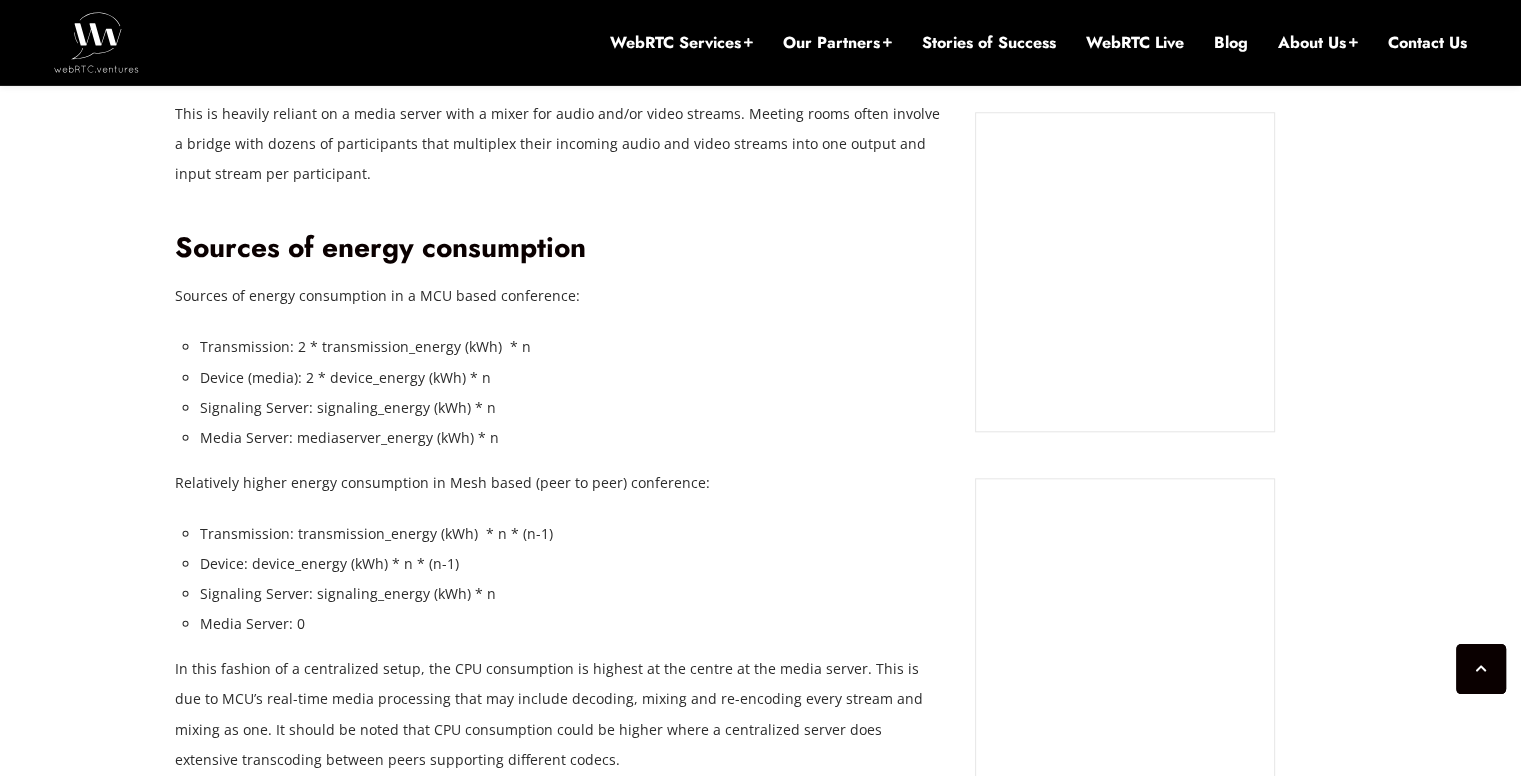click on "Sources of energy consumption in a MCU based conference:" at bounding box center [560, 296] 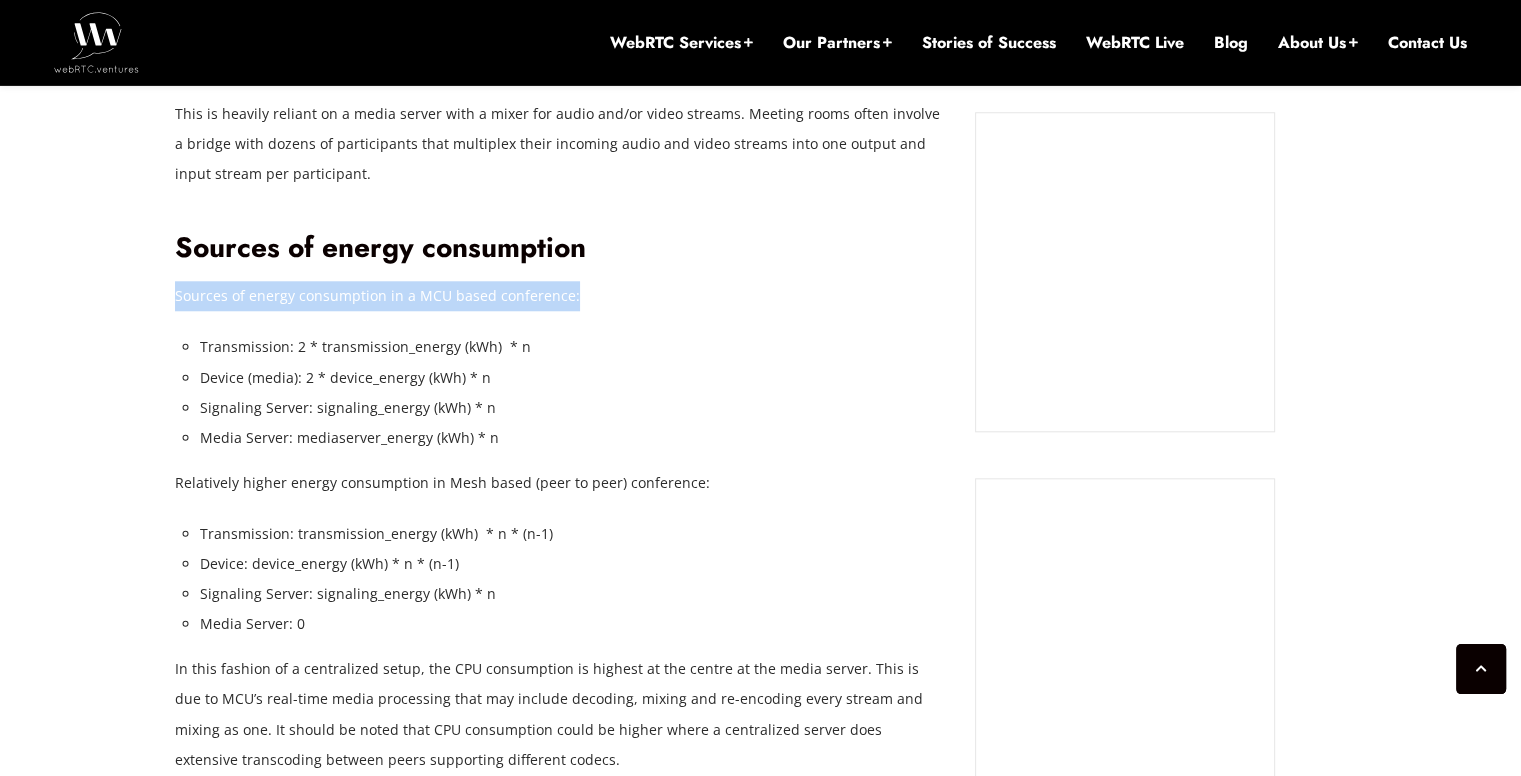 drag, startPoint x: 212, startPoint y: 249, endPoint x: 773, endPoint y: 257, distance: 561.05707 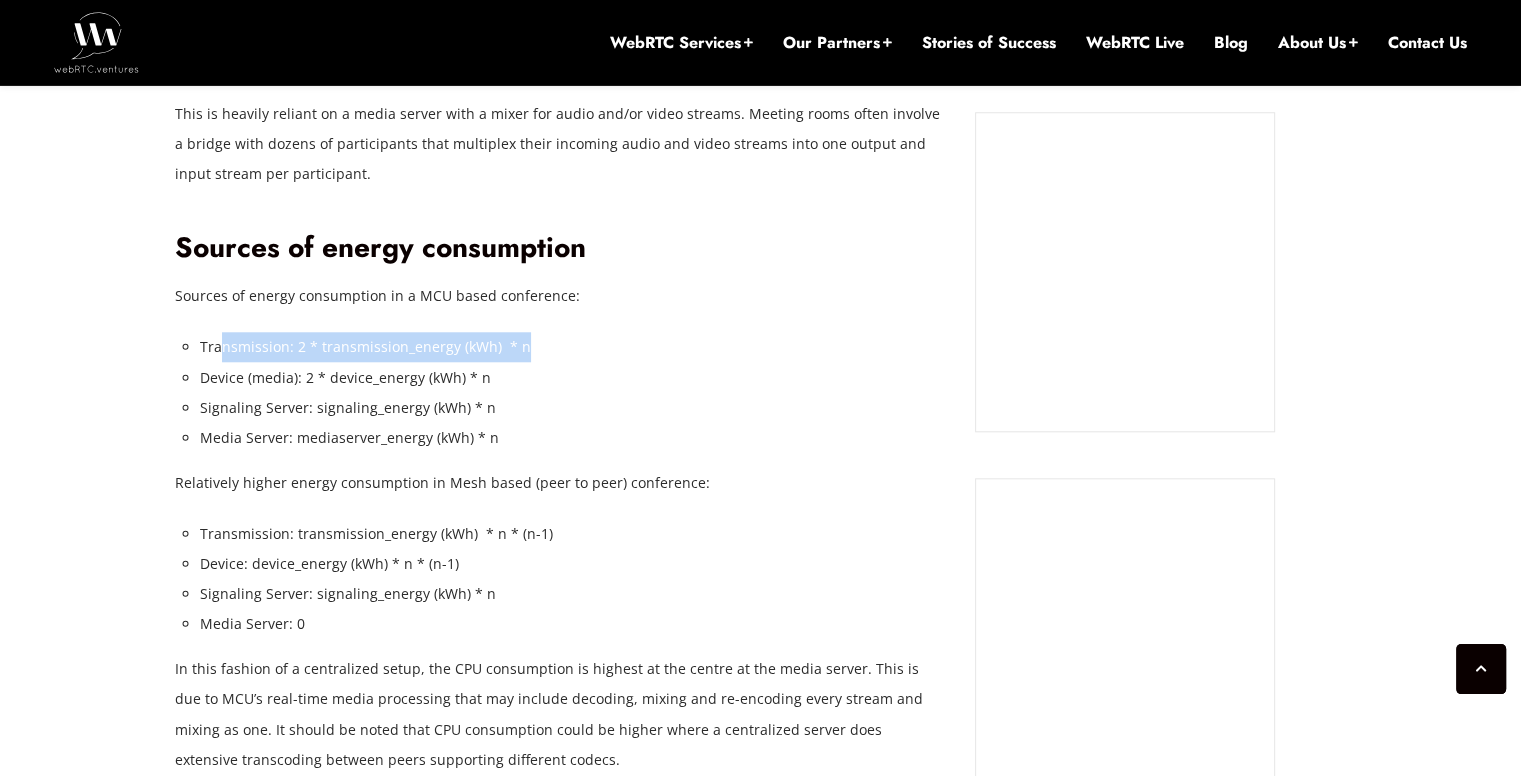 drag, startPoint x: 368, startPoint y: 317, endPoint x: 644, endPoint y: 324, distance: 276.08875 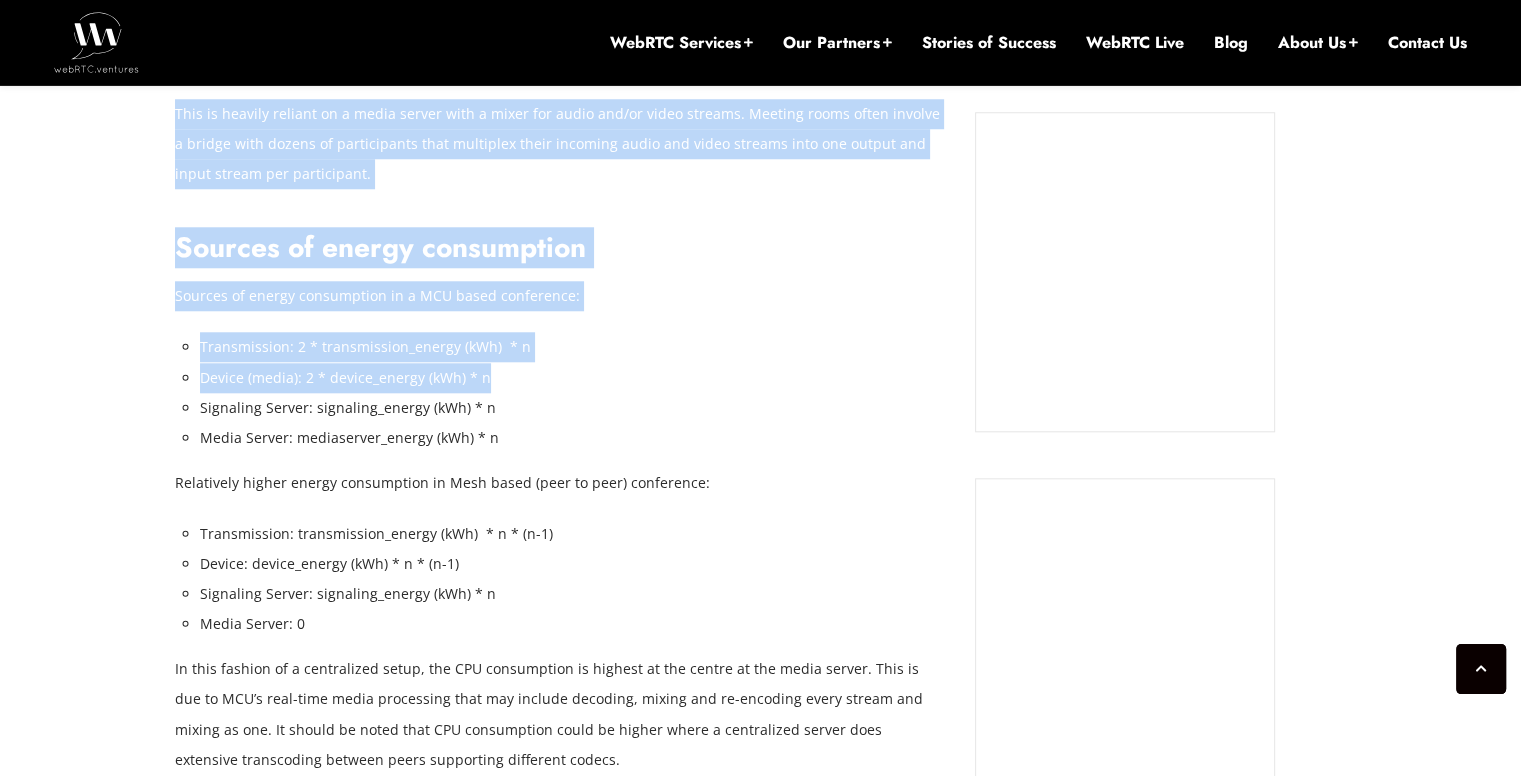 drag, startPoint x: 455, startPoint y: 340, endPoint x: 132, endPoint y: 361, distance: 323.68195 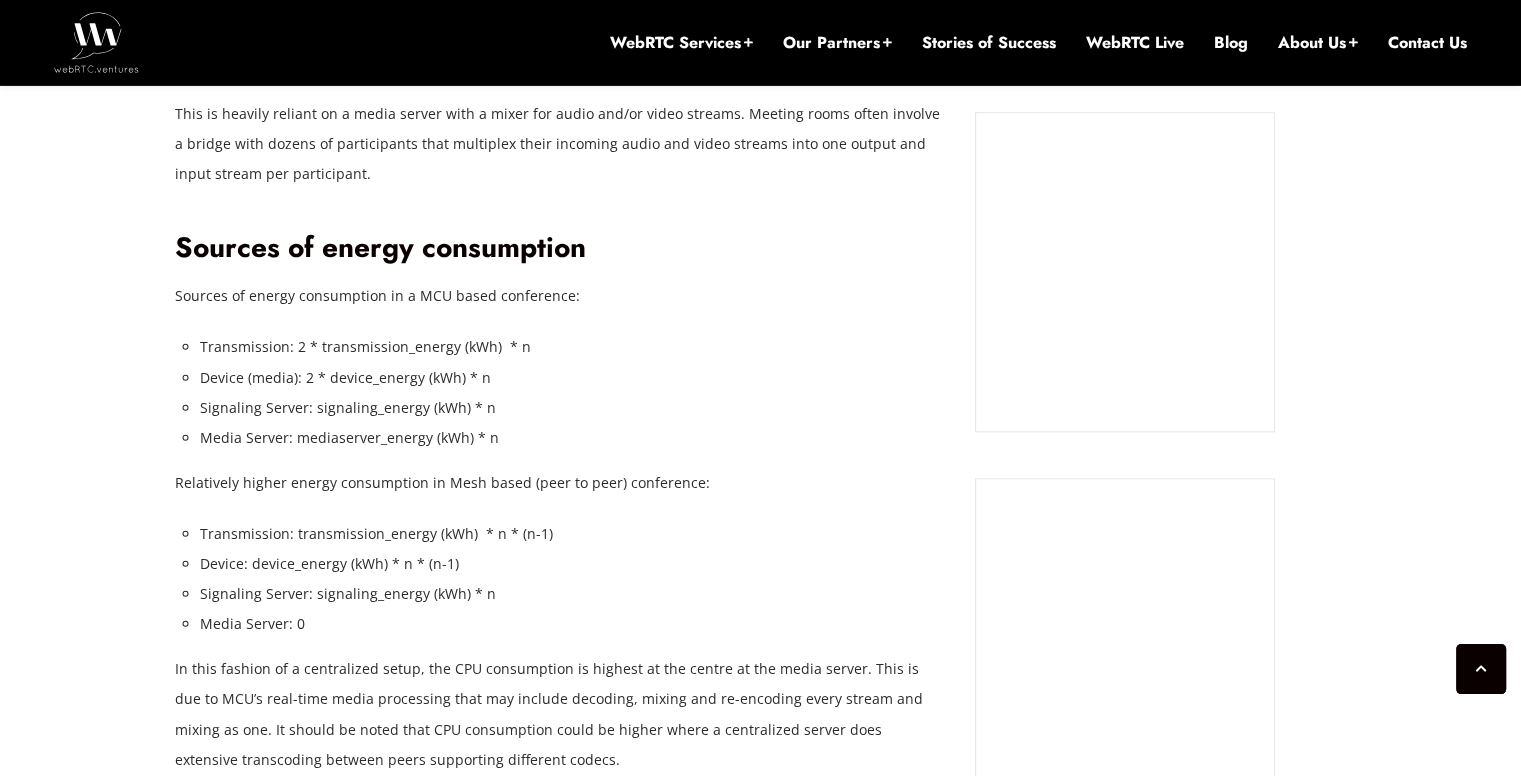 click on "February [DATE], [YEAR]
[FIRST] [LAST] Comments Off  on Configuring FreeSWITCH as a WebRTC MCU Media Server
A Media Control Unit or MCU is the most established and time tested approach to setting up conferences via bridges. Conference bridges add centralized call and media features like mixing and quality control among other advanced controls such as a DID number, announcement, admin control, secure PIN-based access. Due to centralized media management, they are also ideal for connecting mixed streams with media pipelines for recording, broadcasting or plugging into machine learning models for transcription for NLP or sentiment analysis. This post will cover using  FreeSWITCH  as a WebRTC Multipart conferencing server using a video mixer and conference bridge.
Mixer for bridging calls from heterogeneous endpoints
Sources of energy consumption
Sources of energy consumption in a MCU based conference:
Media Server: 0" at bounding box center [760, 4970] 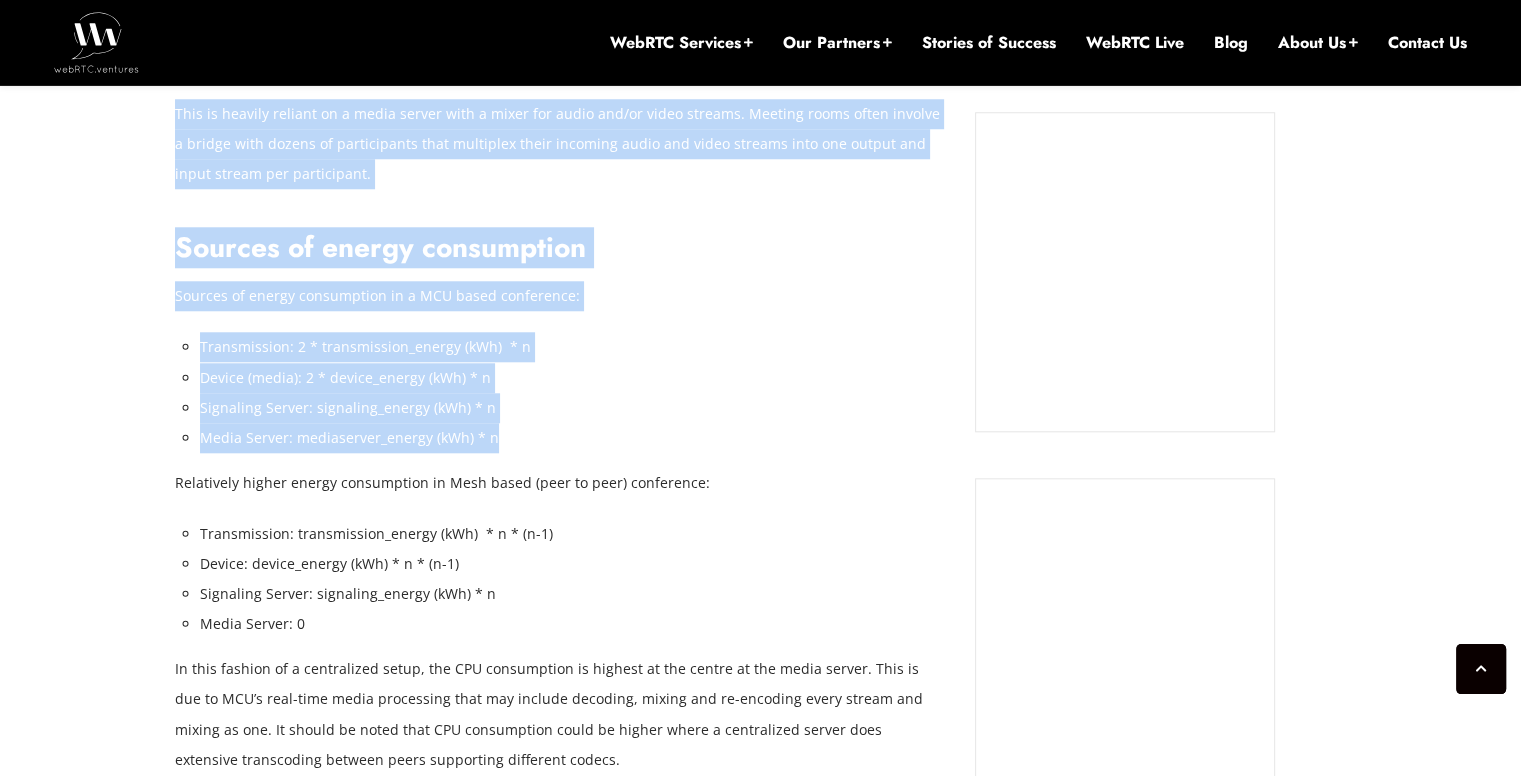 drag, startPoint x: 515, startPoint y: 405, endPoint x: 162, endPoint y: 389, distance: 353.36243 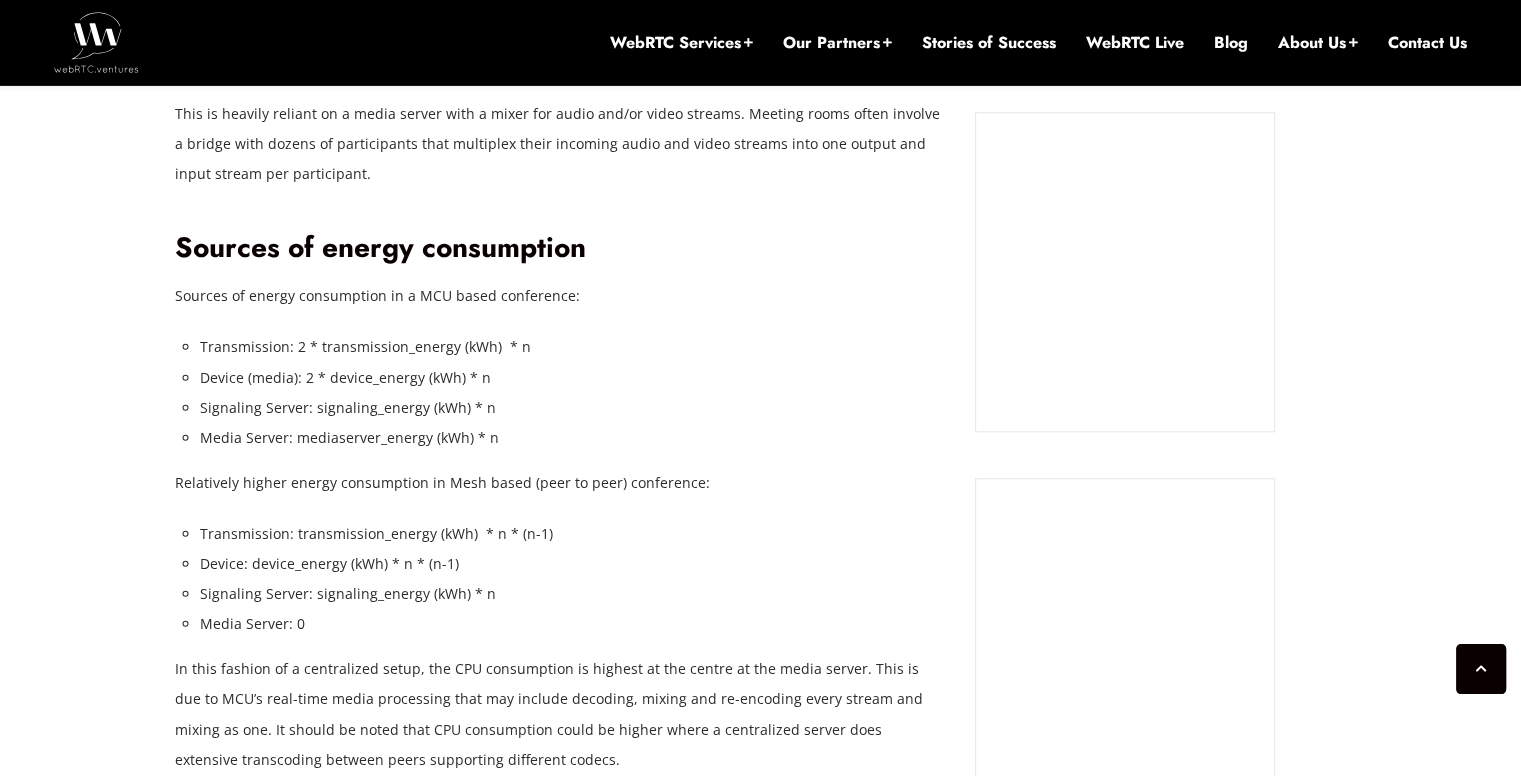click on "A Media Control Unit or MCU is the most established and time tested approach to setting up conferences via bridges. Conference bridges add centralized call and media features like mixing and quality control among other advanced controls such as a DID number, announcement, admin control, secure PIN-based access. Due to centralized media management, they are also ideal for connecting mixed streams with media pipelines for recording, broadcasting or plugging into machine learning models for transcription for NLP or sentiment analysis. This post will cover using  FreeSWITCH  as a WebRTC Multipart conferencing server using a video mixer and conference bridge.
Mixer for bridging calls from heterogeneous endpoints
This is heavily reliant on a media server with a mixer for audio and/or video streams. Meeting rooms often involve a bridge with dozens of participants that multiplex their incoming audio and video streams into one output and input stream per participant.
Sources of energy consumption" at bounding box center [560, 4680] 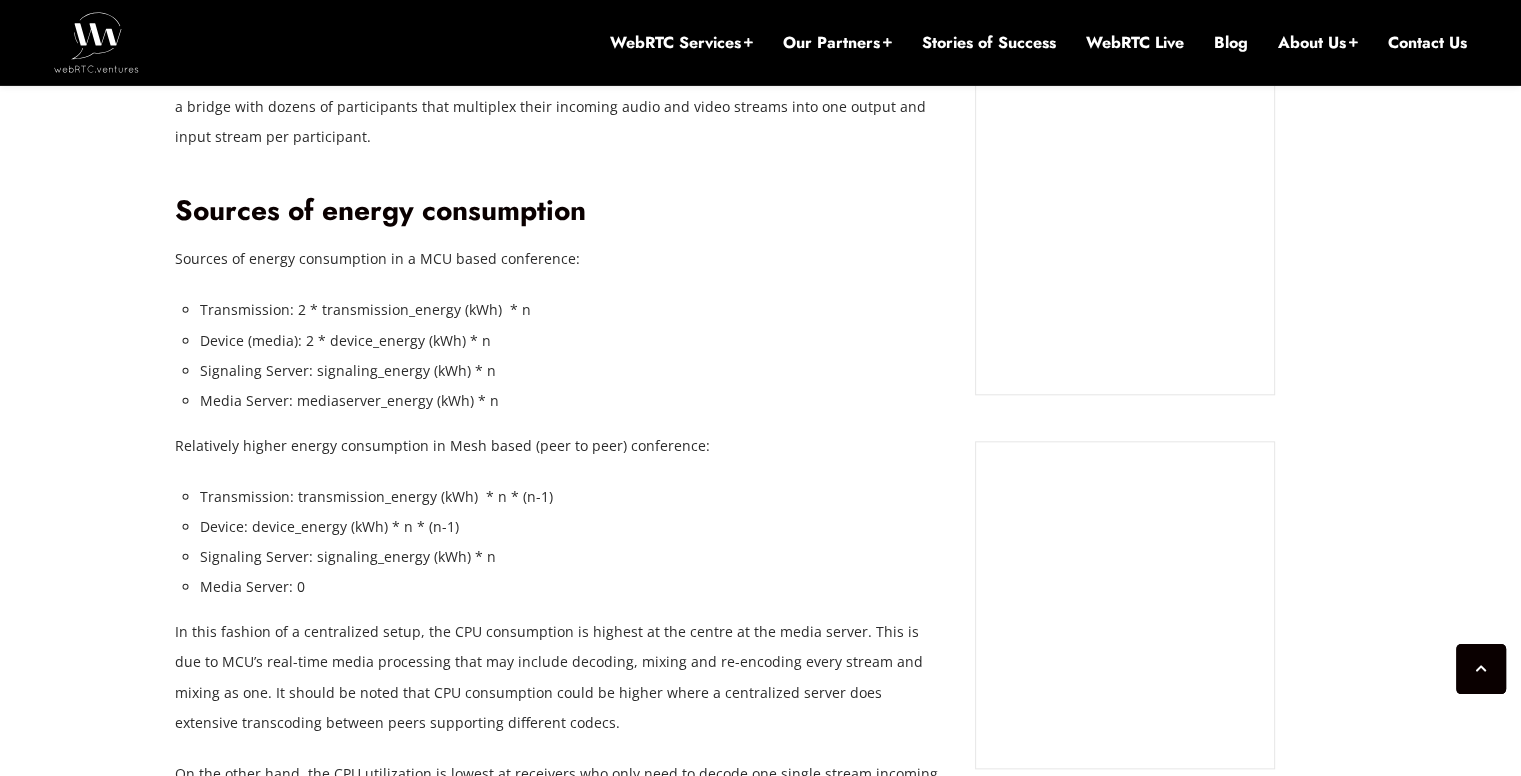 scroll, scrollTop: 2000, scrollLeft: 0, axis: vertical 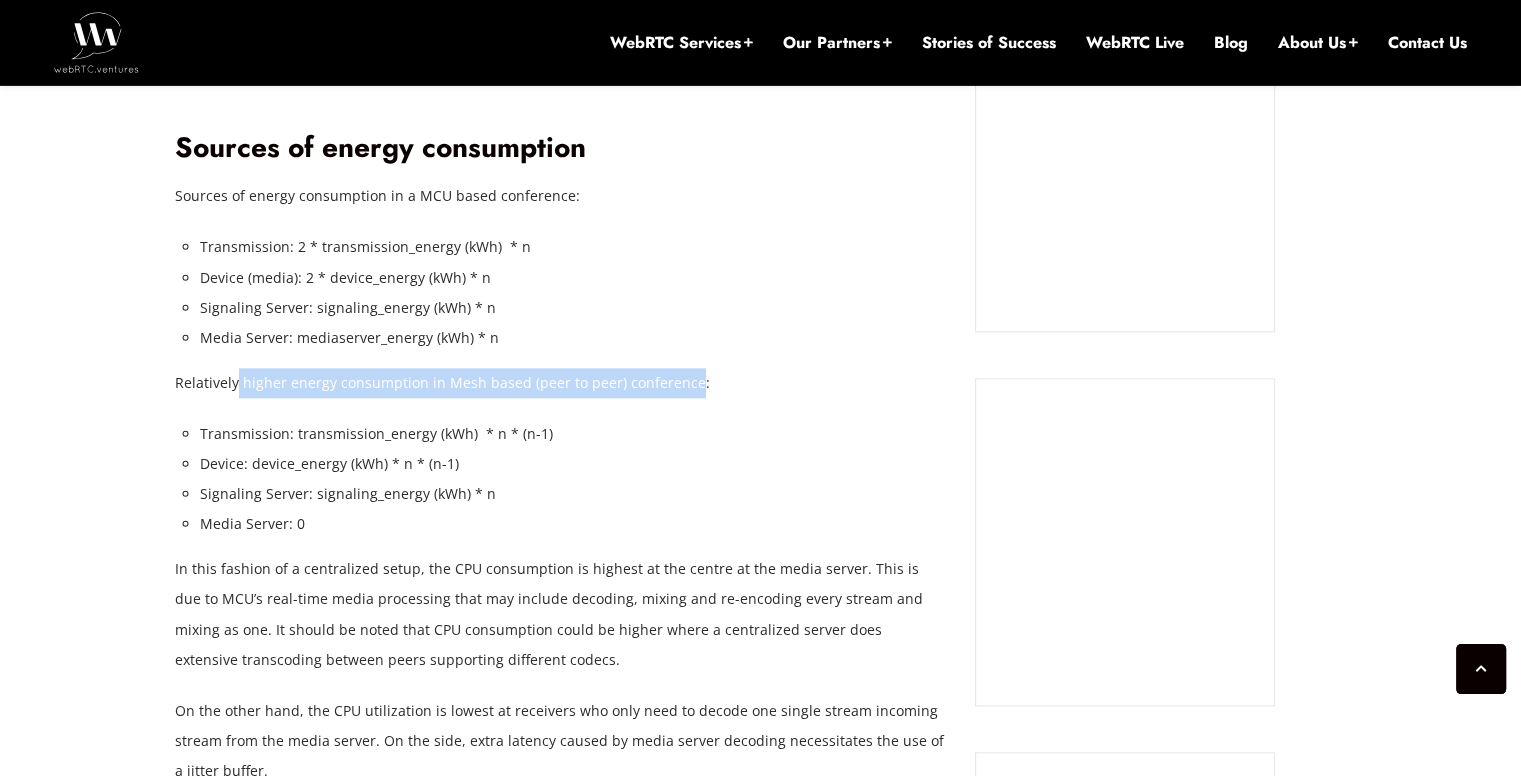 click on "Relatively higher energy consumption in Mesh based (peer to peer) conference:" at bounding box center (560, 383) 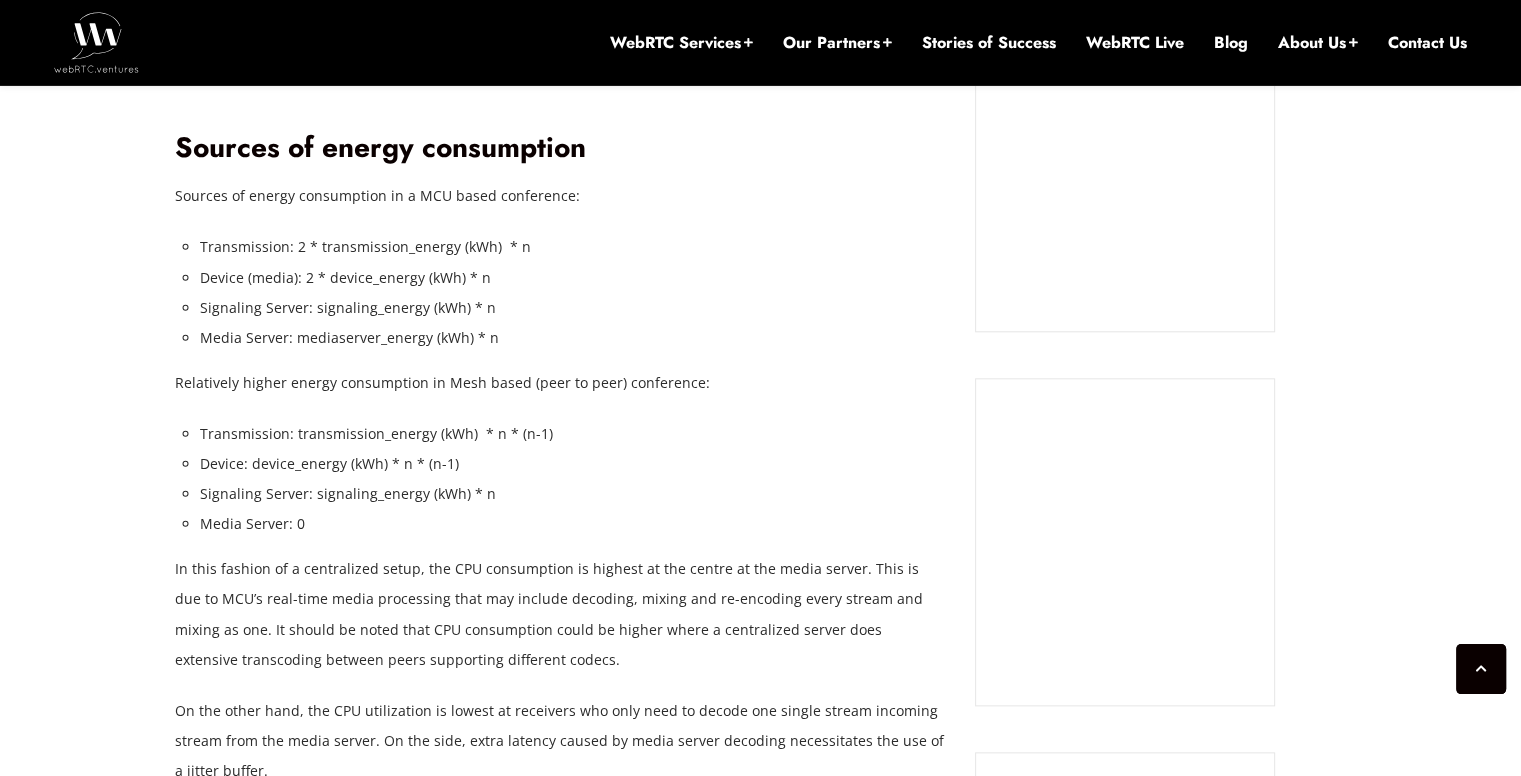 drag, startPoint x: 705, startPoint y: 355, endPoint x: 575, endPoint y: 451, distance: 161.60446 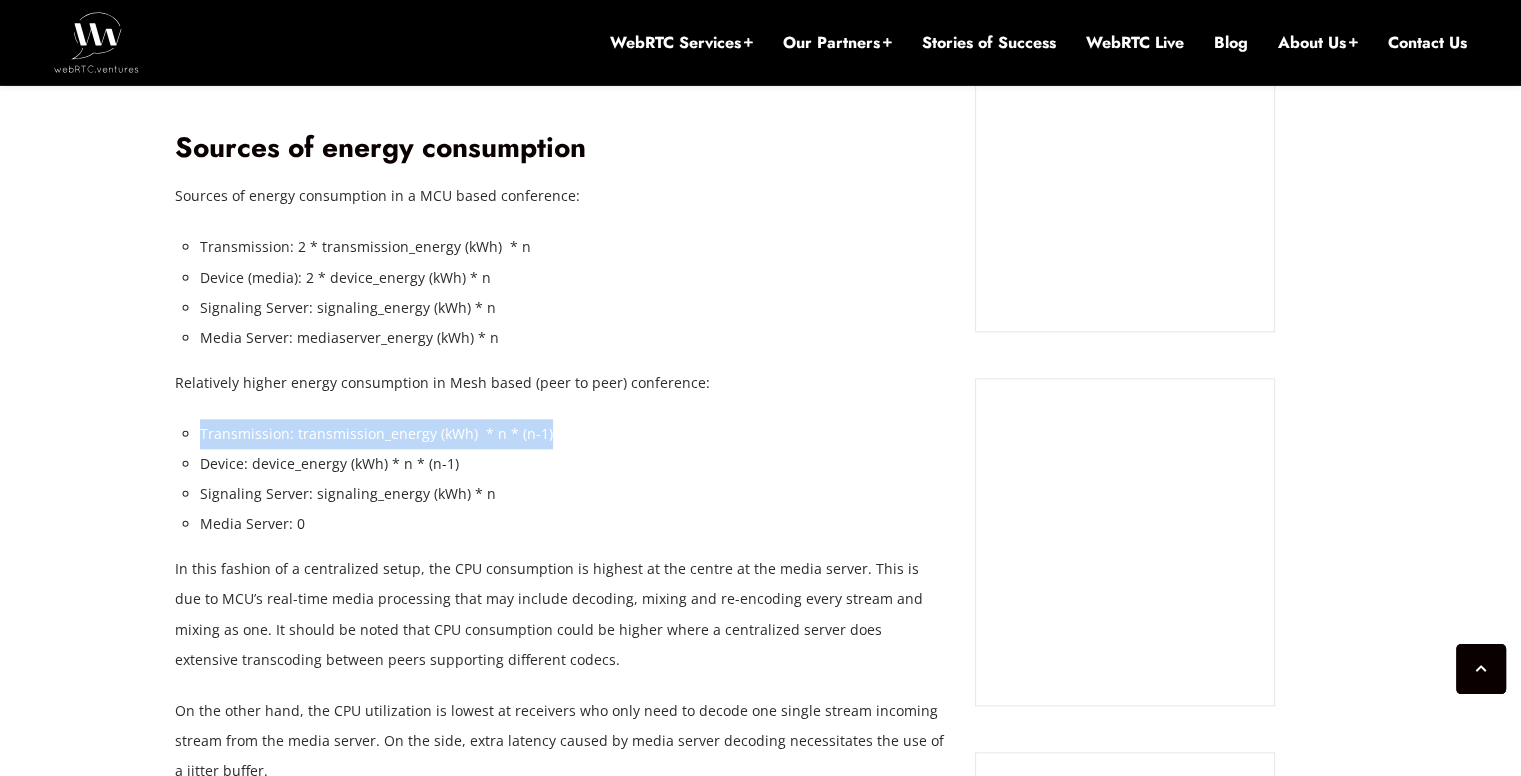 click on "Transmission: transmission_energy (kWh)  * n * (n-1)" at bounding box center [572, 247] 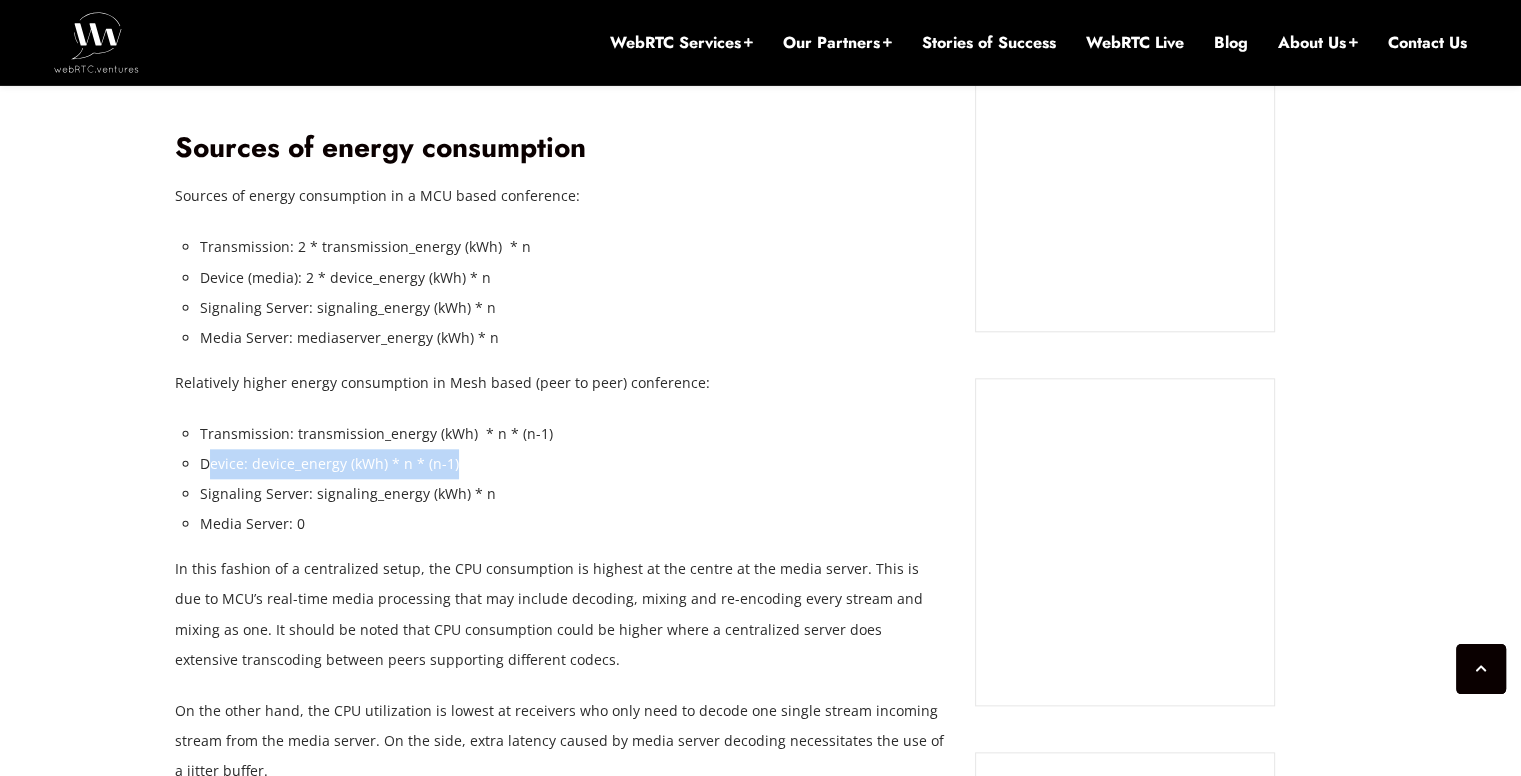 drag, startPoint x: 208, startPoint y: 429, endPoint x: 480, endPoint y: 432, distance: 272.01654 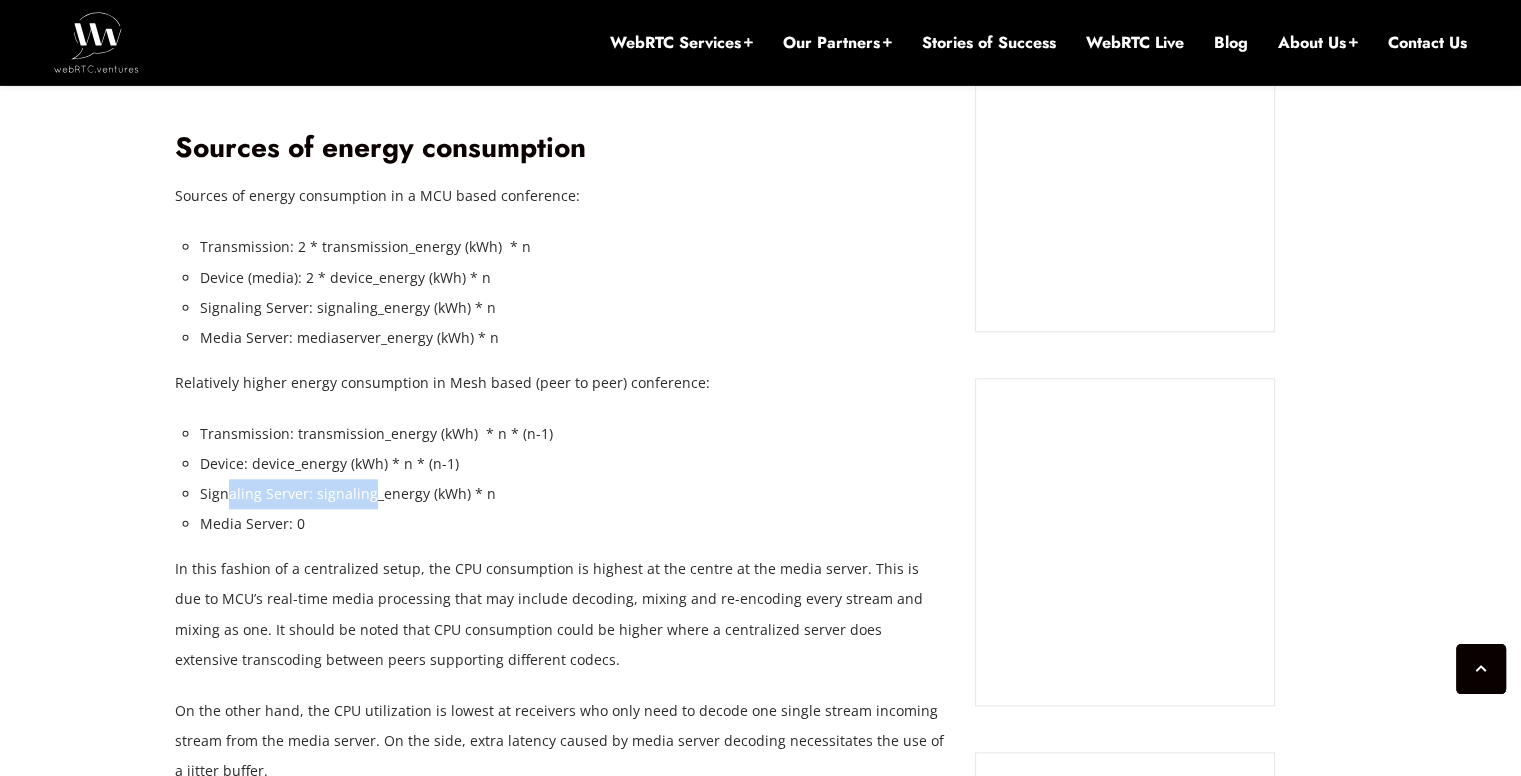 click on "Signaling Server: signaling_energy (kWh) * n" at bounding box center [572, 308] 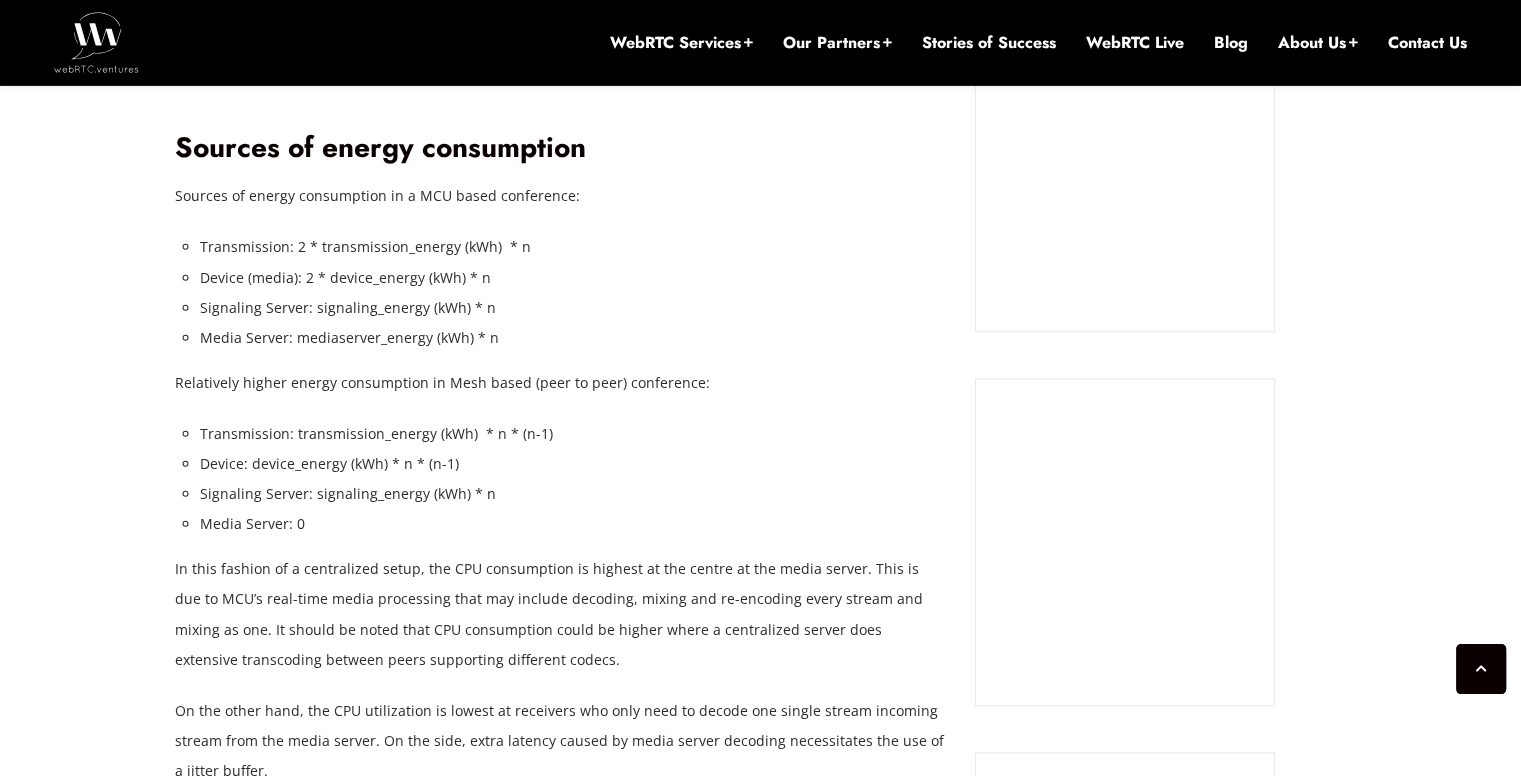 click on "Signaling Server: signaling_energy (kWh) * n" at bounding box center [572, 308] 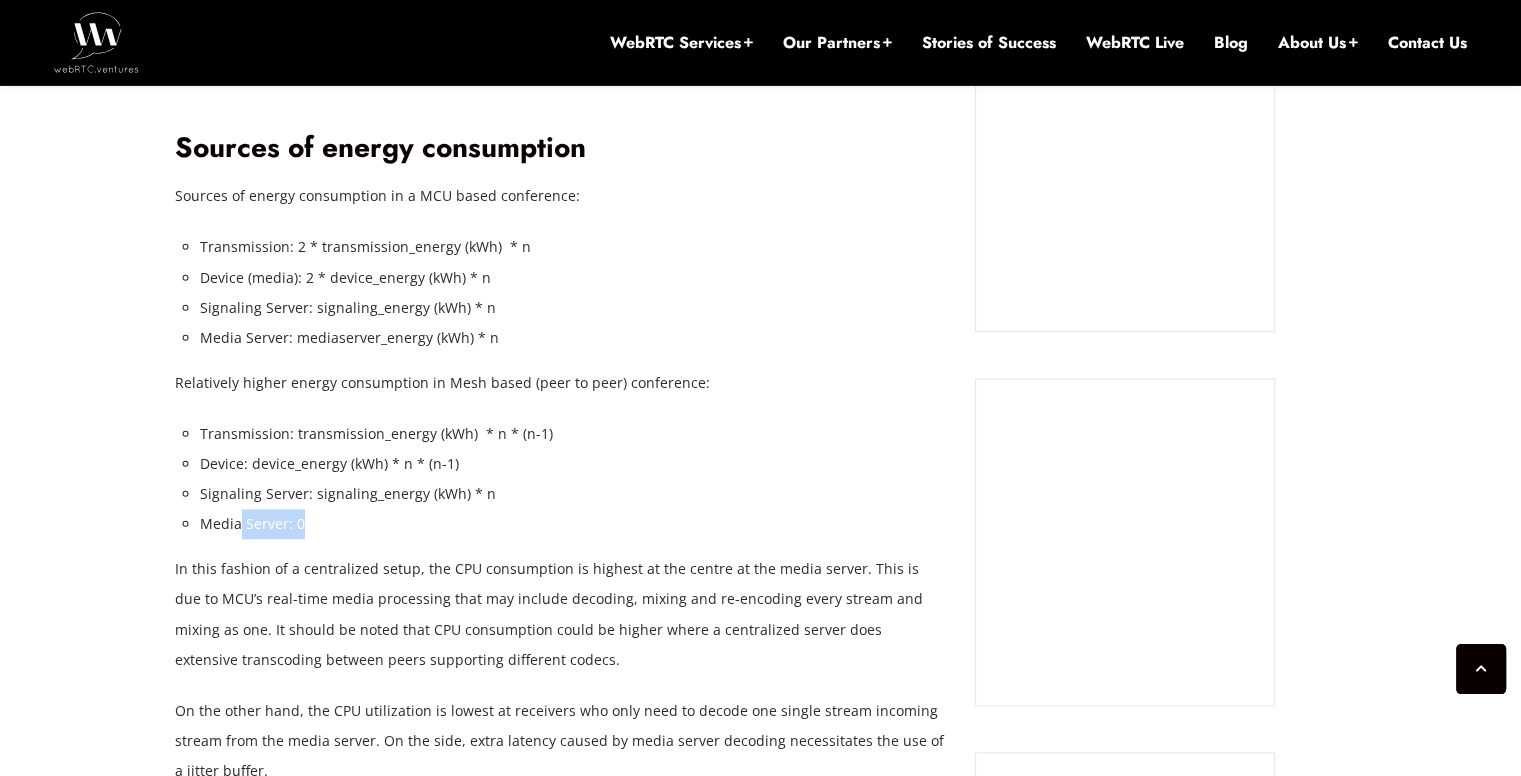 drag, startPoint x: 256, startPoint y: 497, endPoint x: 392, endPoint y: 495, distance: 136.01471 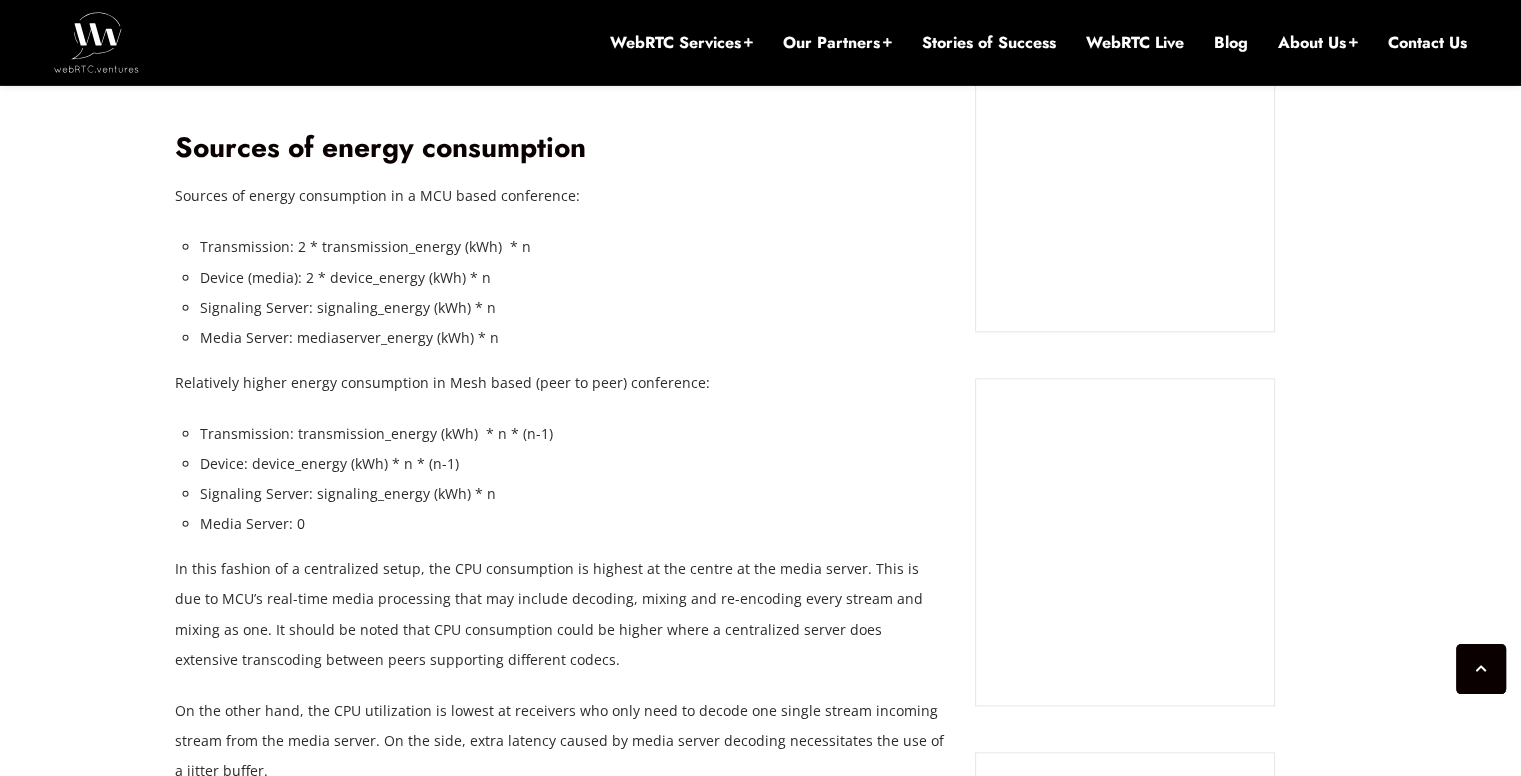 click on "Media Server: 0" at bounding box center [572, 338] 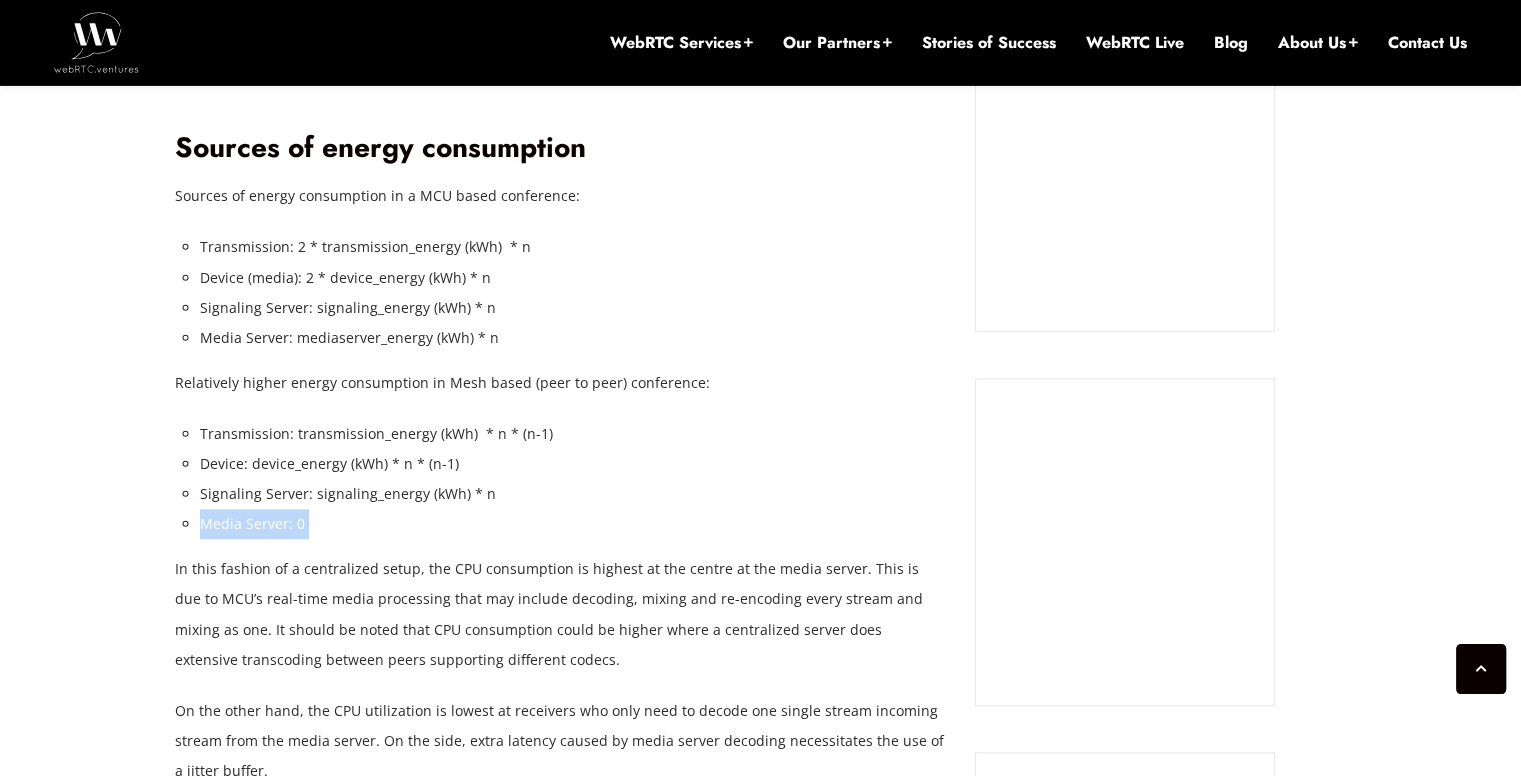 click on "Media Server: 0" at bounding box center [572, 338] 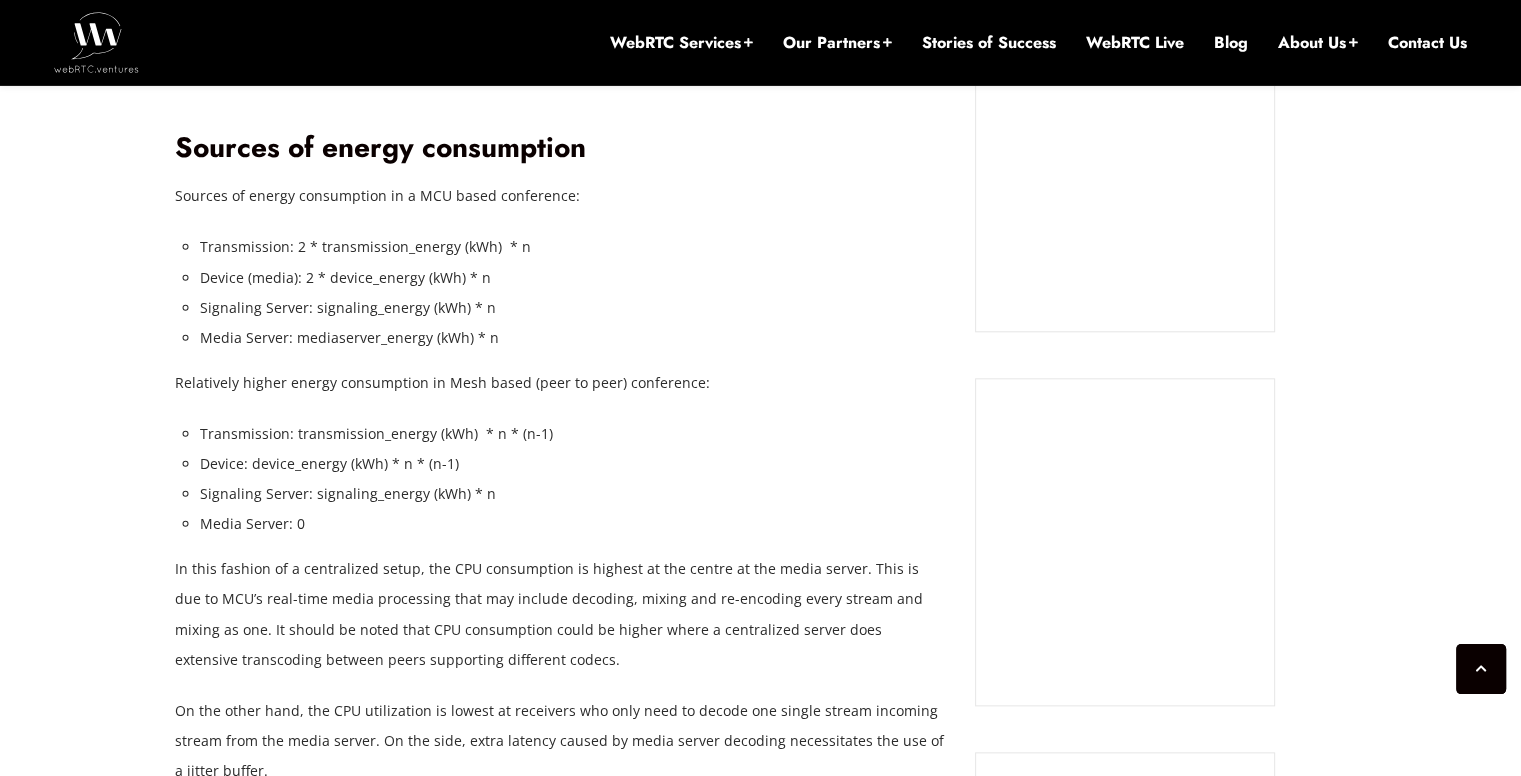 click on "Signaling Server: signaling_energy (kWh) * n" at bounding box center (572, 308) 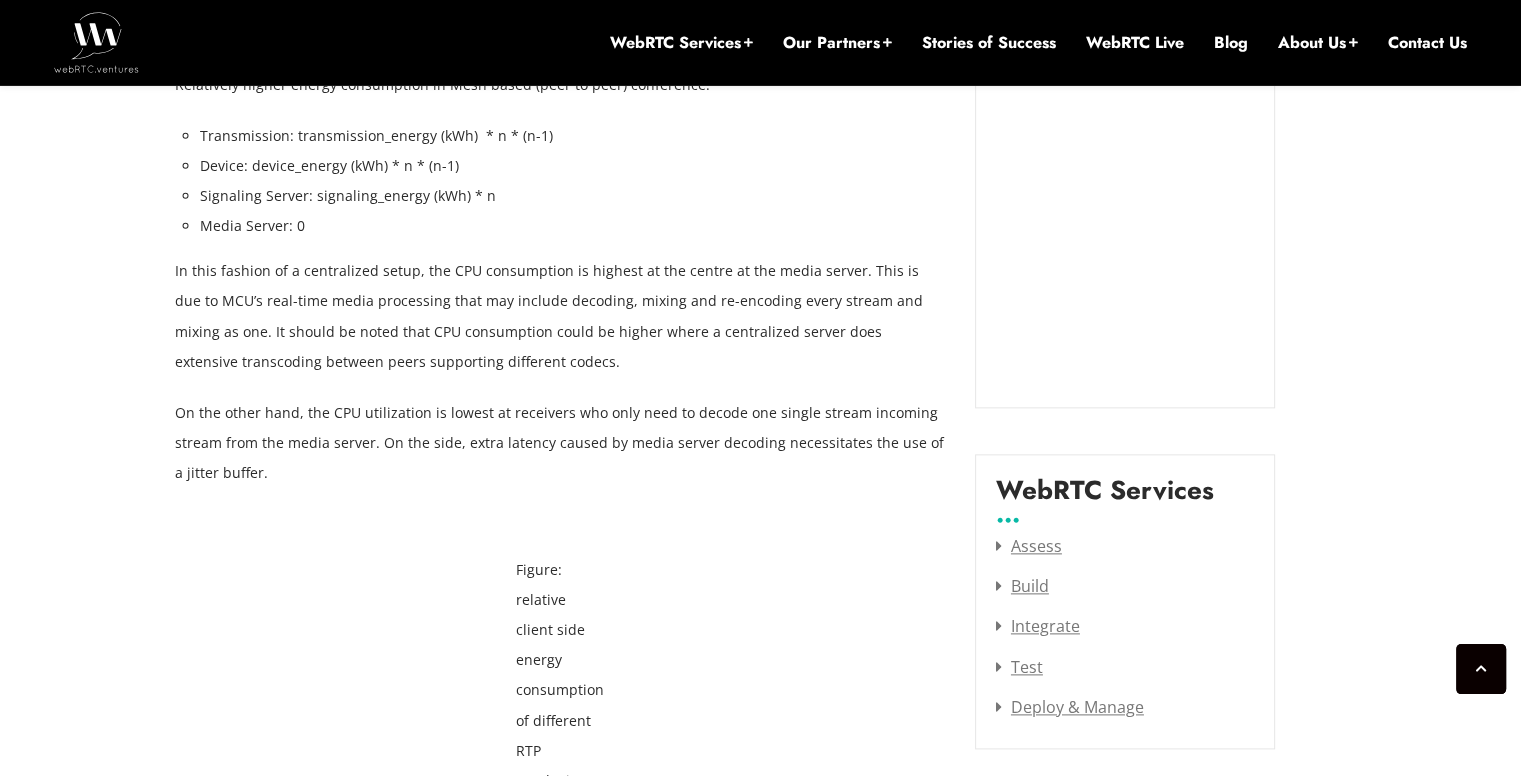scroll, scrollTop: 2300, scrollLeft: 0, axis: vertical 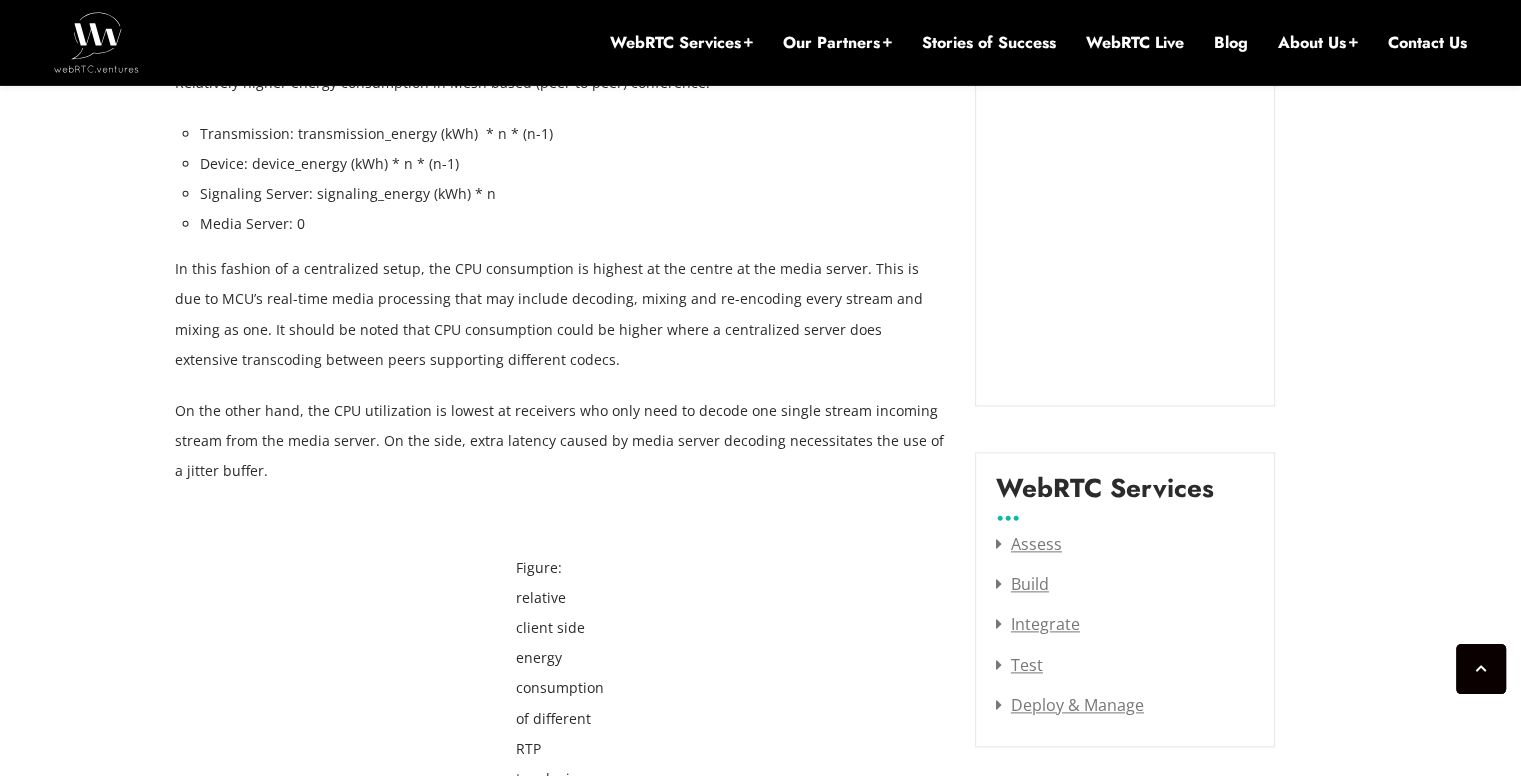 click on "Figure: relative client side energy consumption of different RTP topologies" at bounding box center (560, 662) 